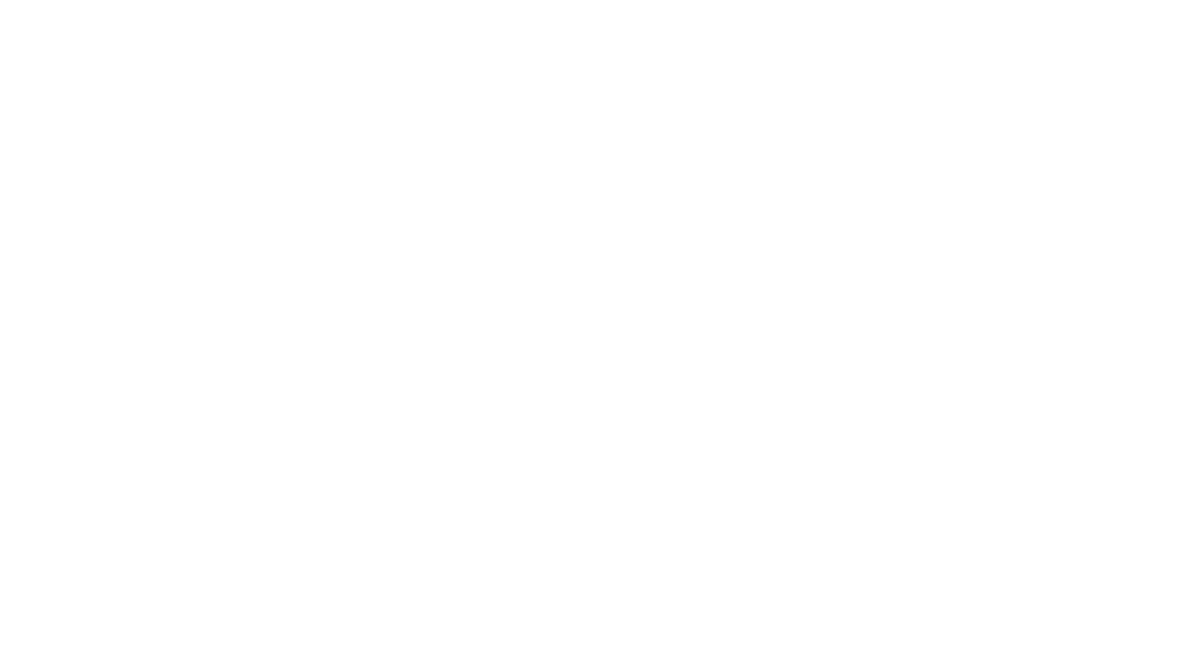 scroll, scrollTop: 0, scrollLeft: 0, axis: both 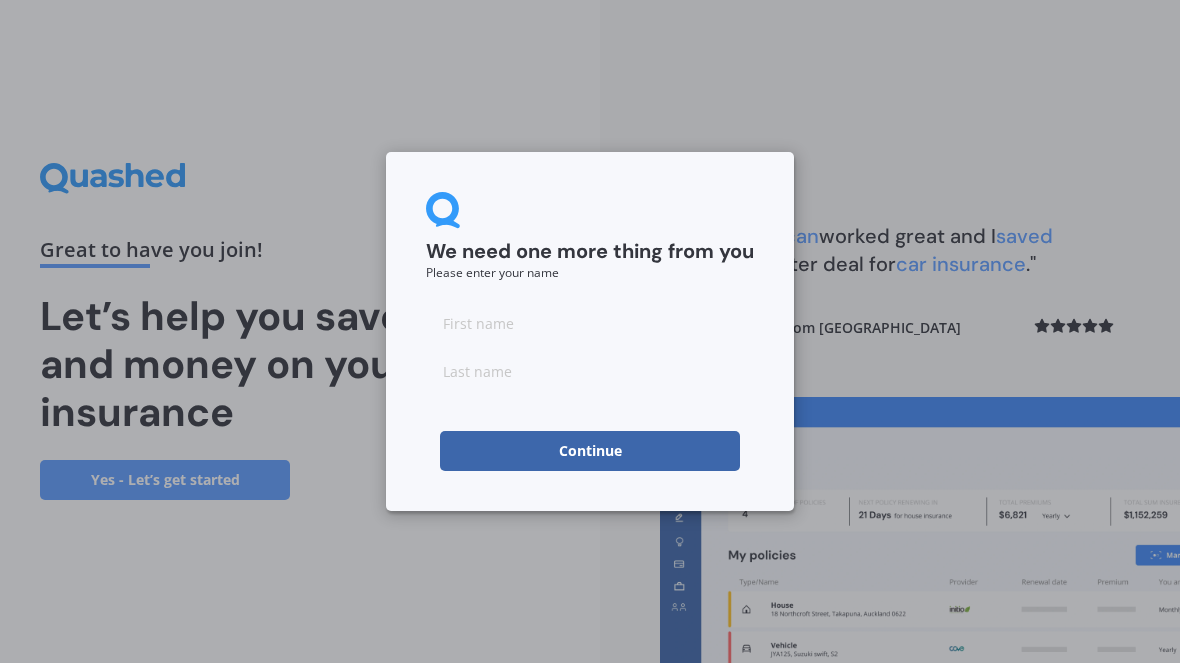 click at bounding box center (590, 323) 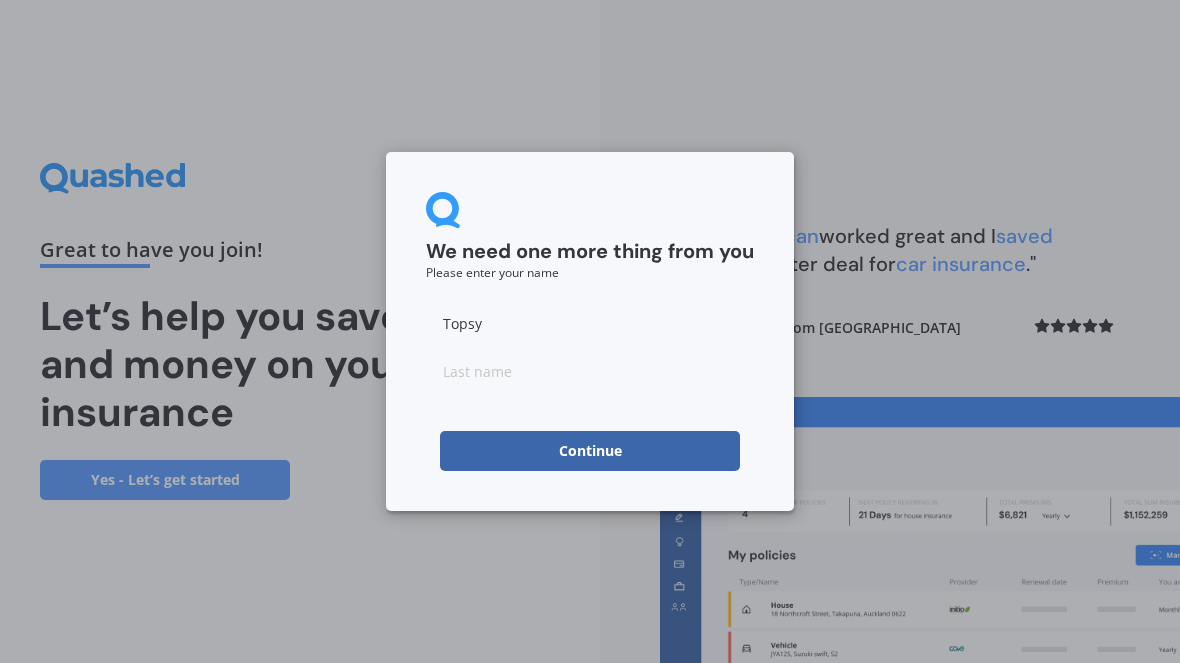 type on "Topsy" 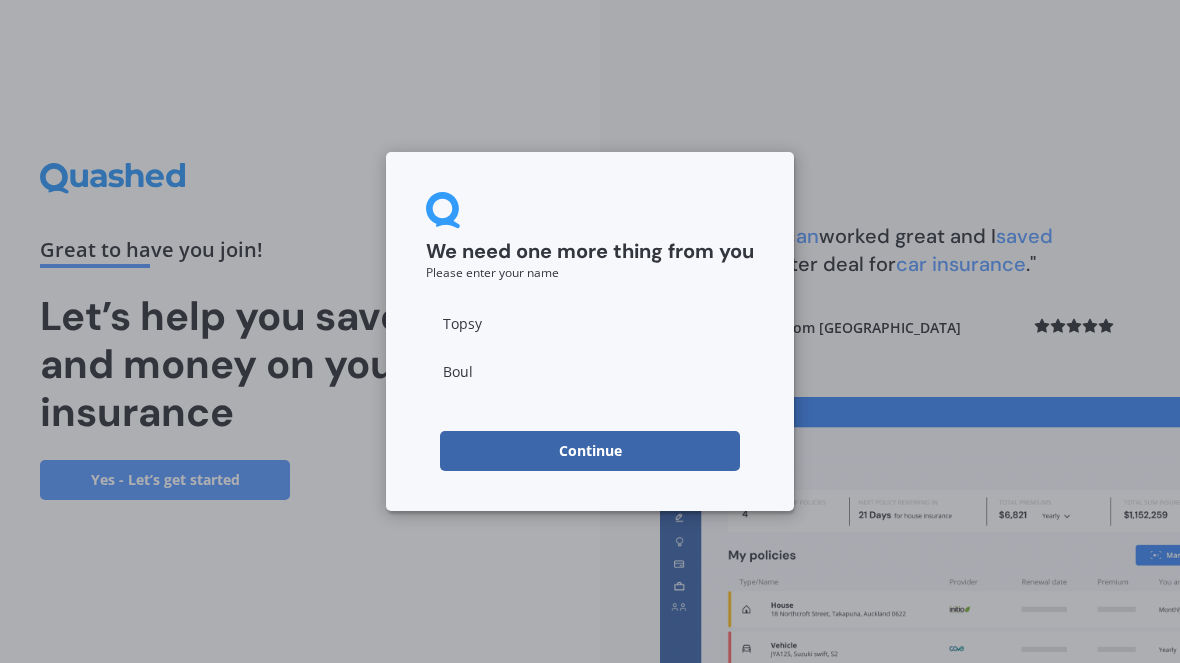 type on "Boult" 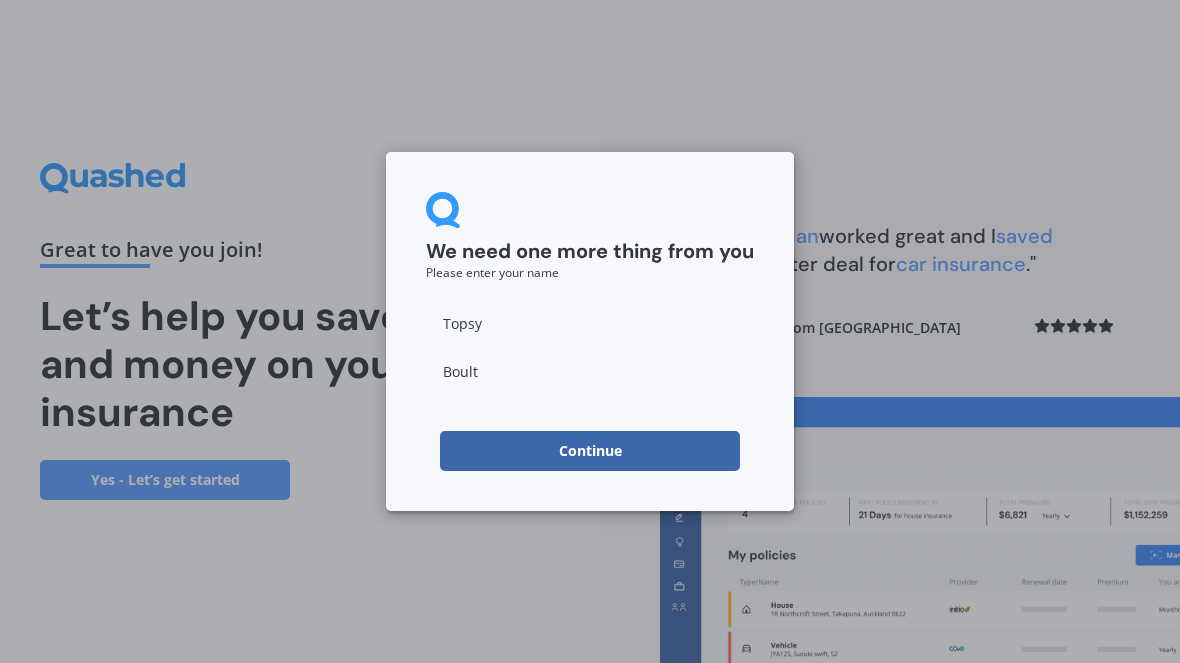 click on "Continue" at bounding box center (590, 451) 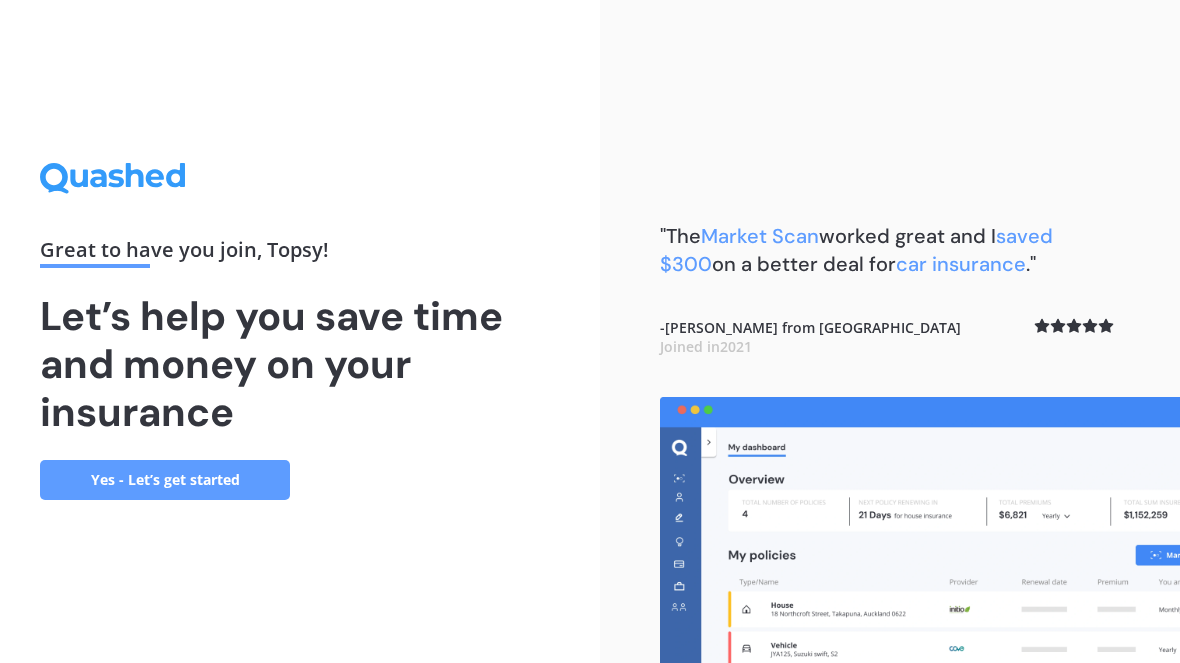 click on "Yes - Let’s get started" at bounding box center (165, 480) 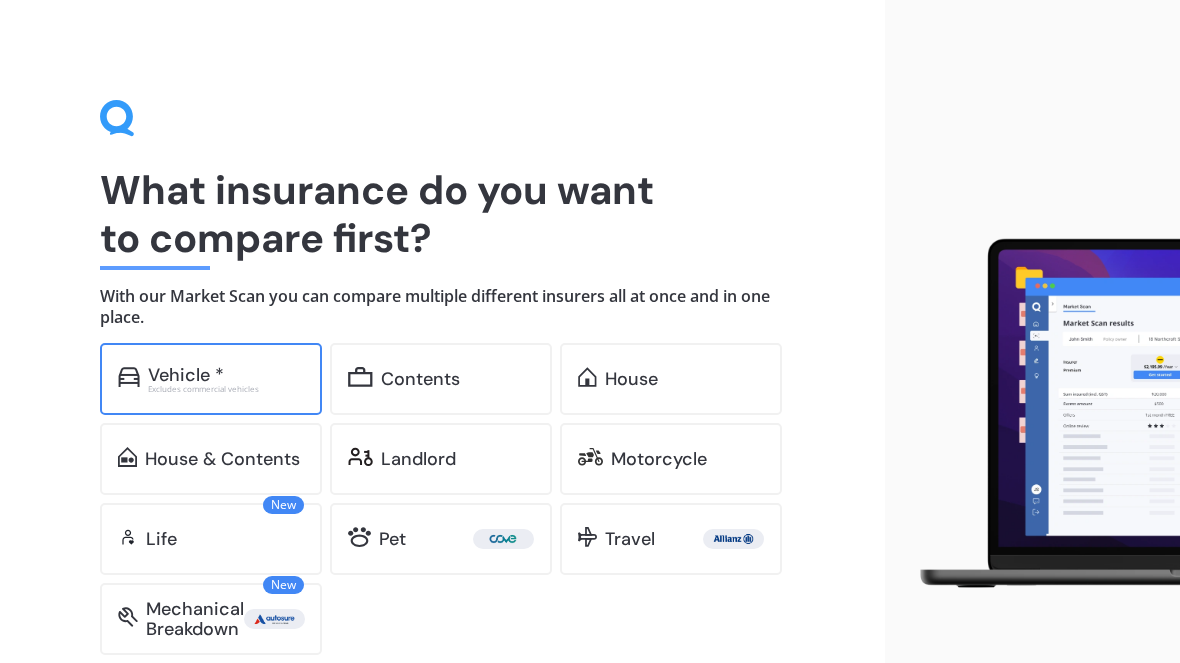 click on "Vehicle *" at bounding box center (186, 375) 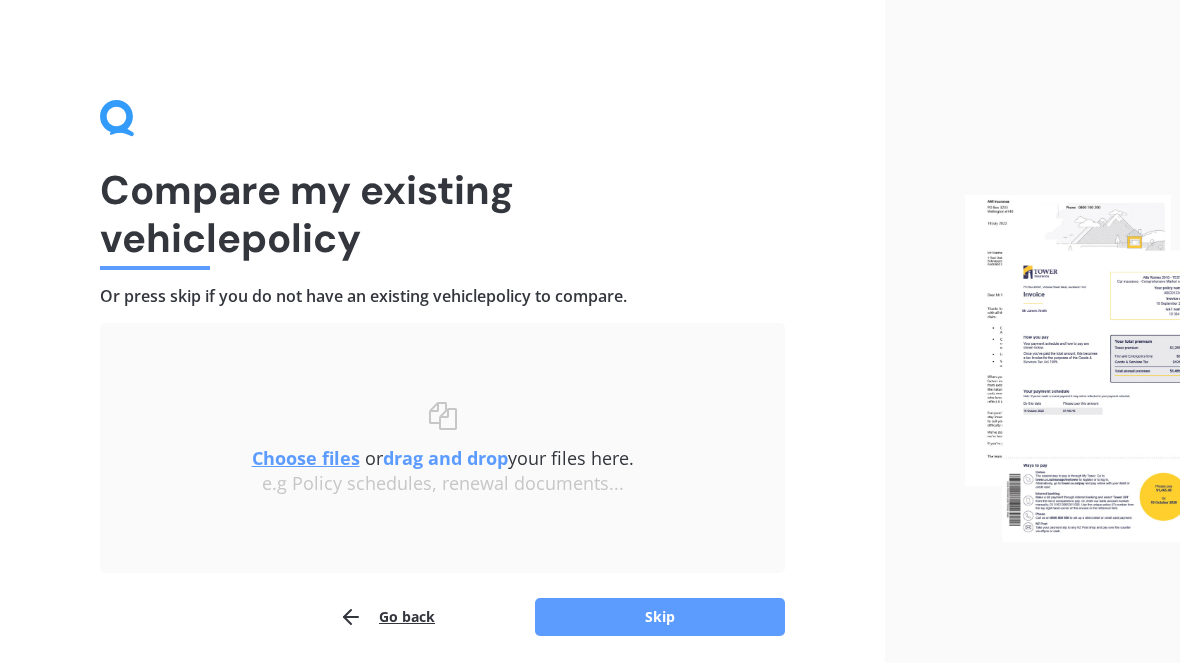 click on "Choose files" at bounding box center [306, 458] 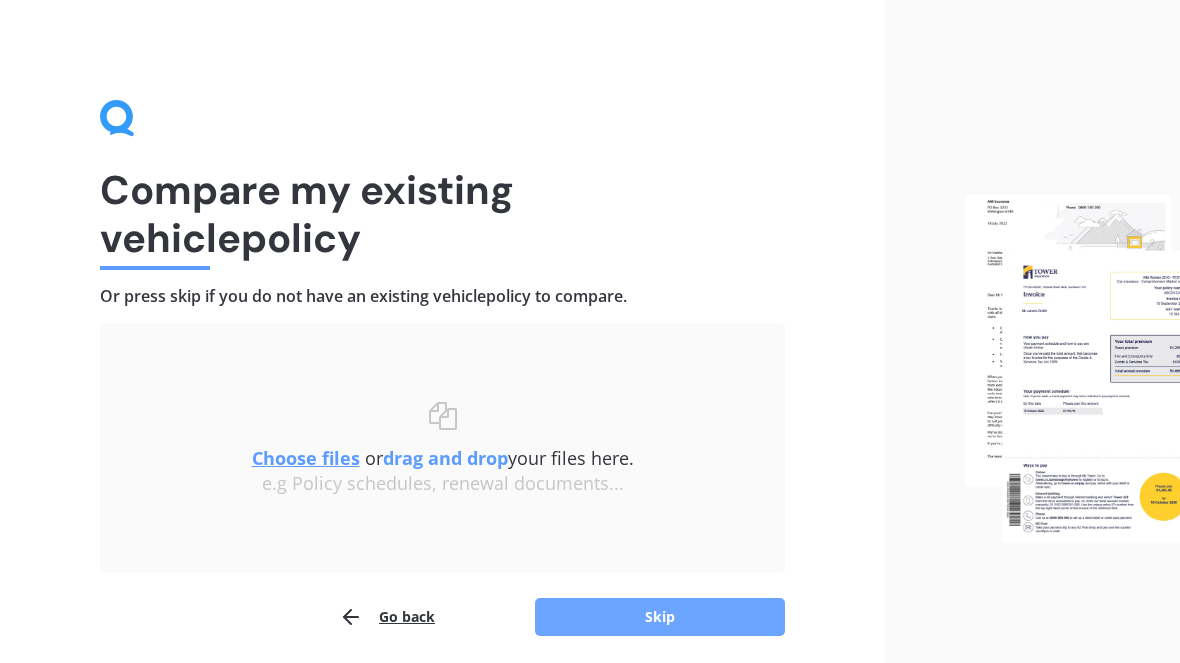 click on "Skip" at bounding box center (660, 617) 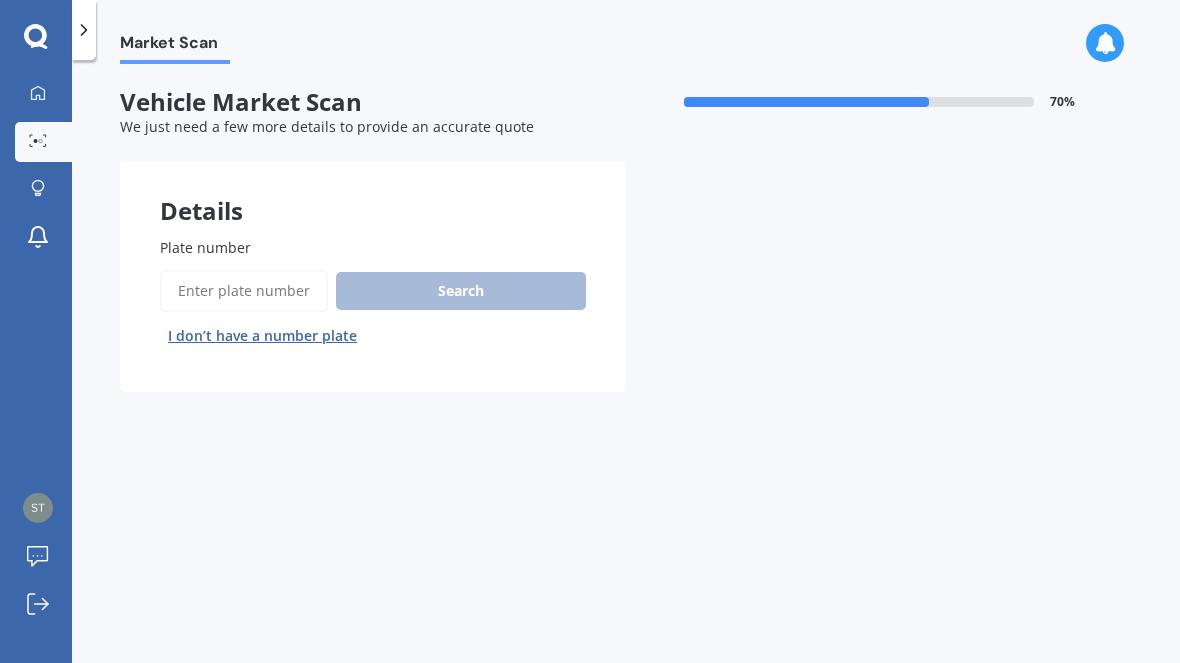 click on "Plate number" at bounding box center [244, 291] 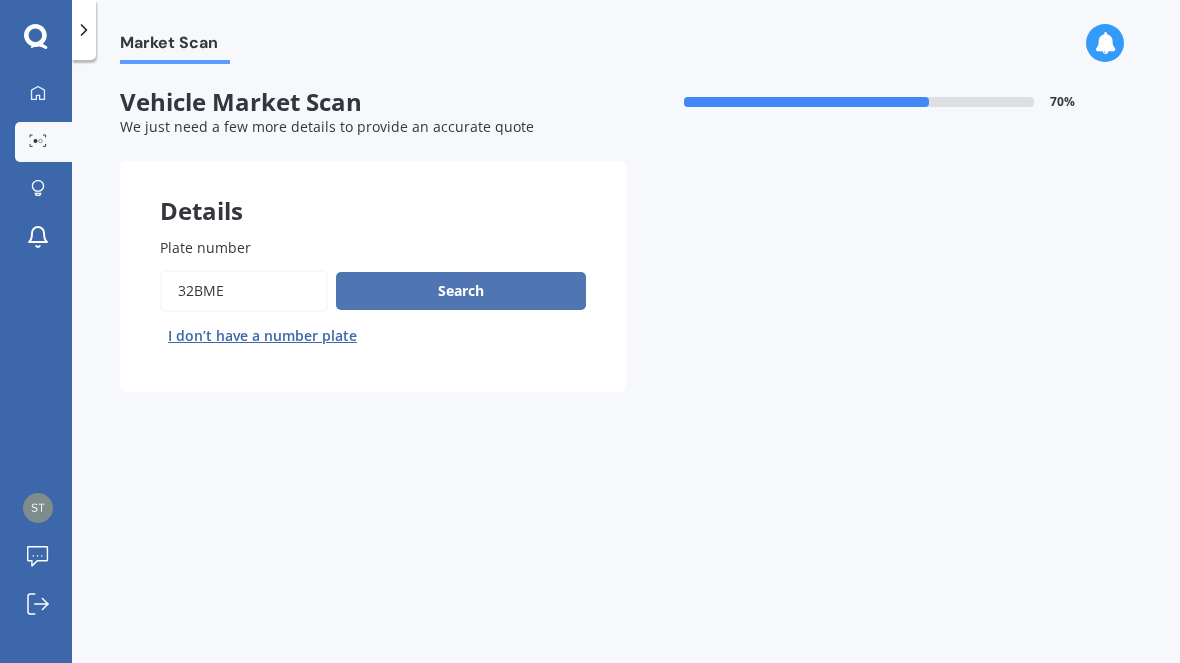 type on "32bme" 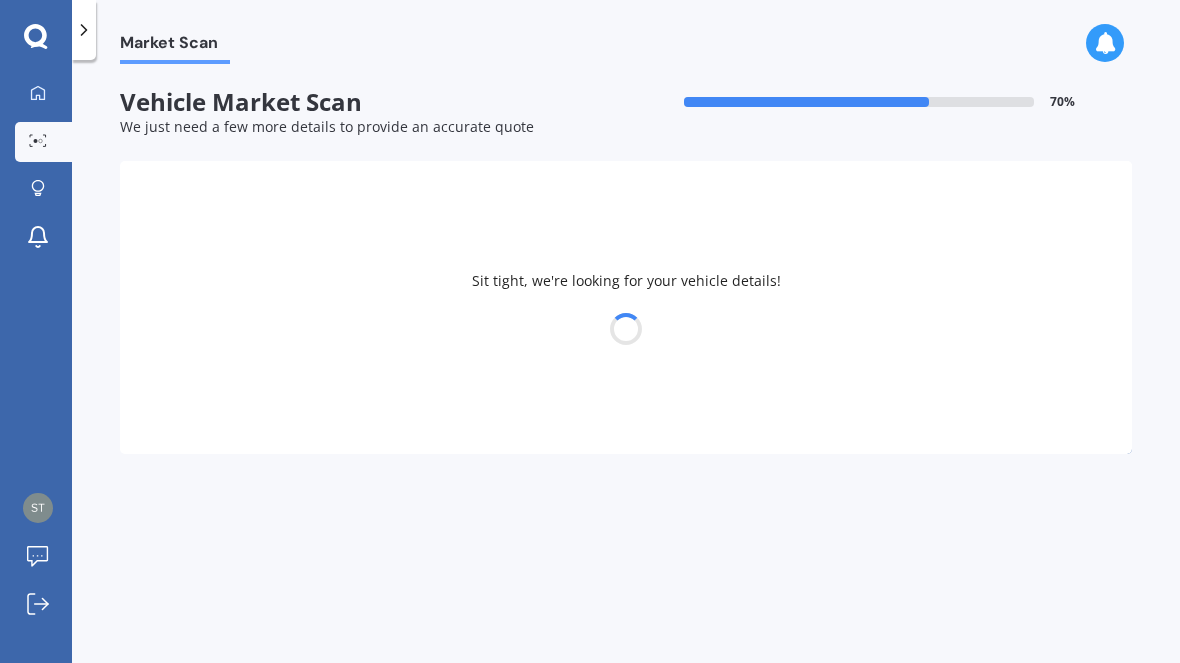 select on "TOYOTA" 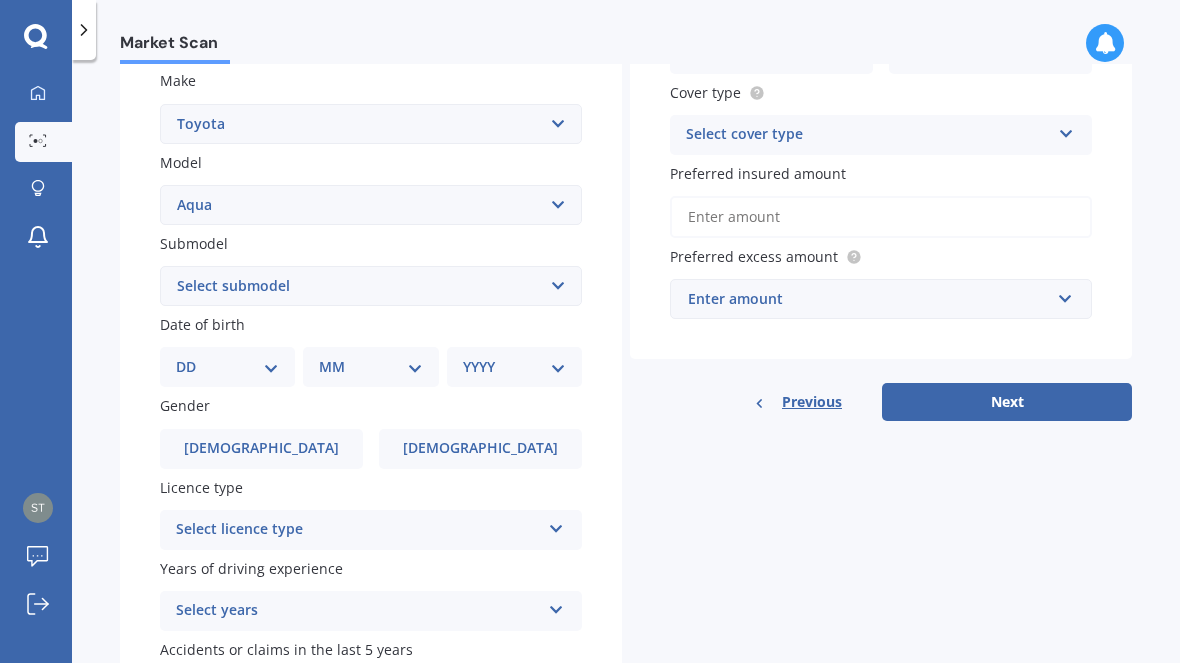 scroll, scrollTop: 373, scrollLeft: 0, axis: vertical 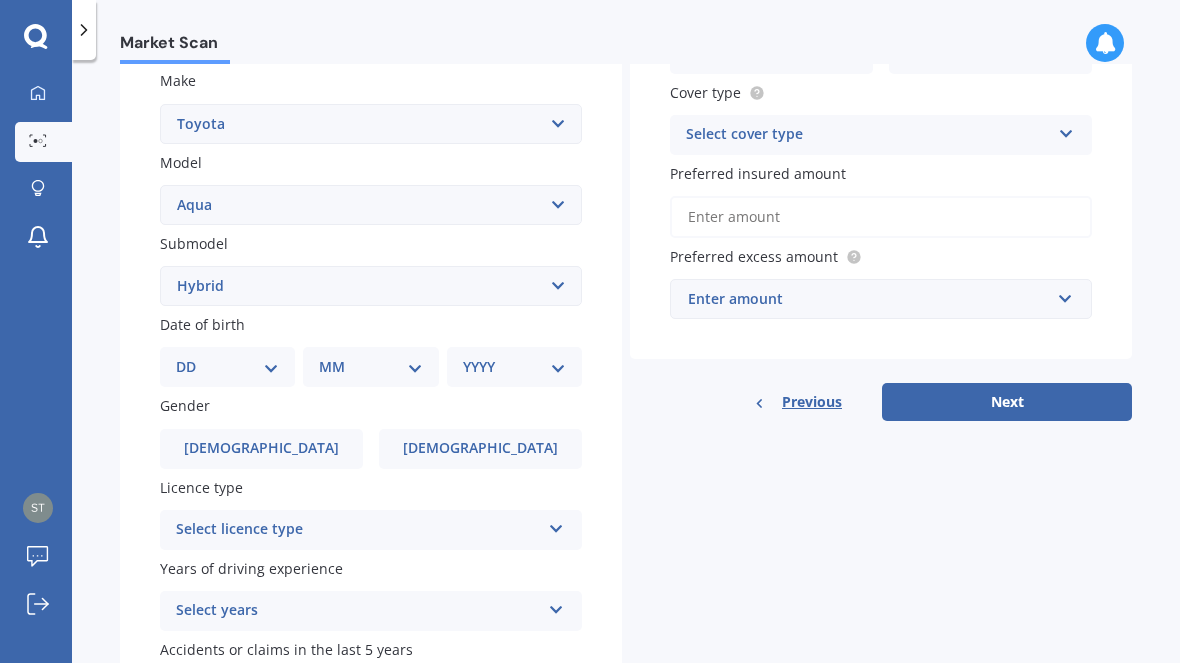 click on "DD 01 02 03 04 05 06 07 08 09 10 11 12 13 14 15 16 17 18 19 20 21 22 23 24 25 26 27 28 29 30 31" at bounding box center [227, 367] 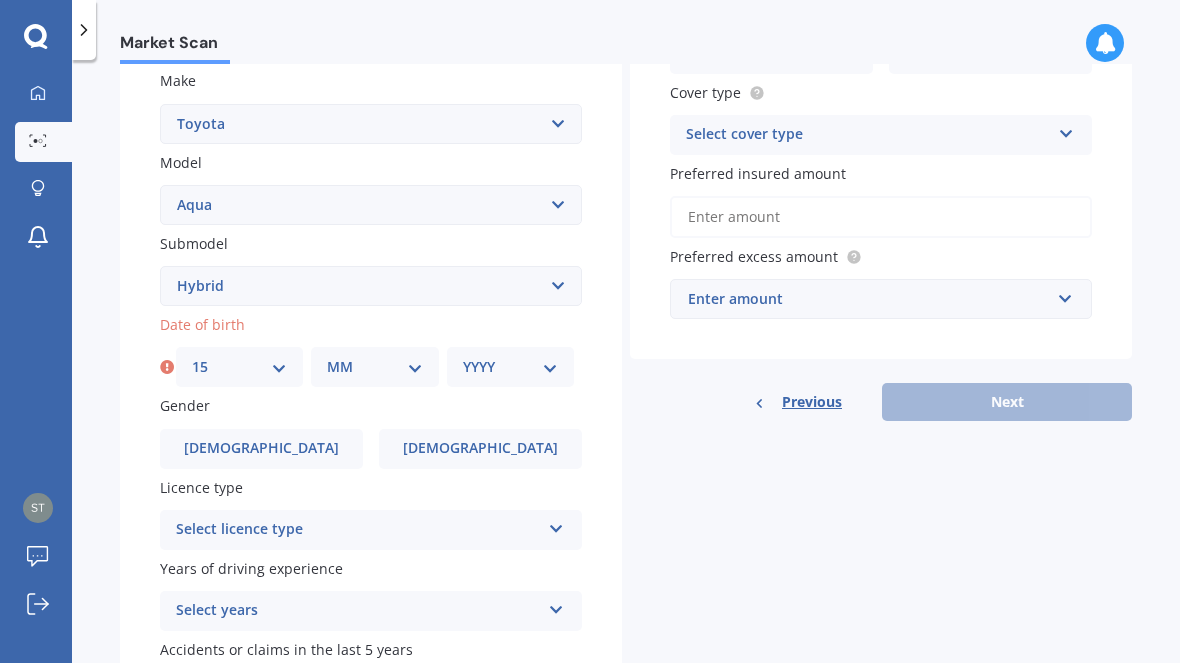 click on "MM 01 02 03 04 05 06 07 08 09 10 11 12" at bounding box center (374, 367) 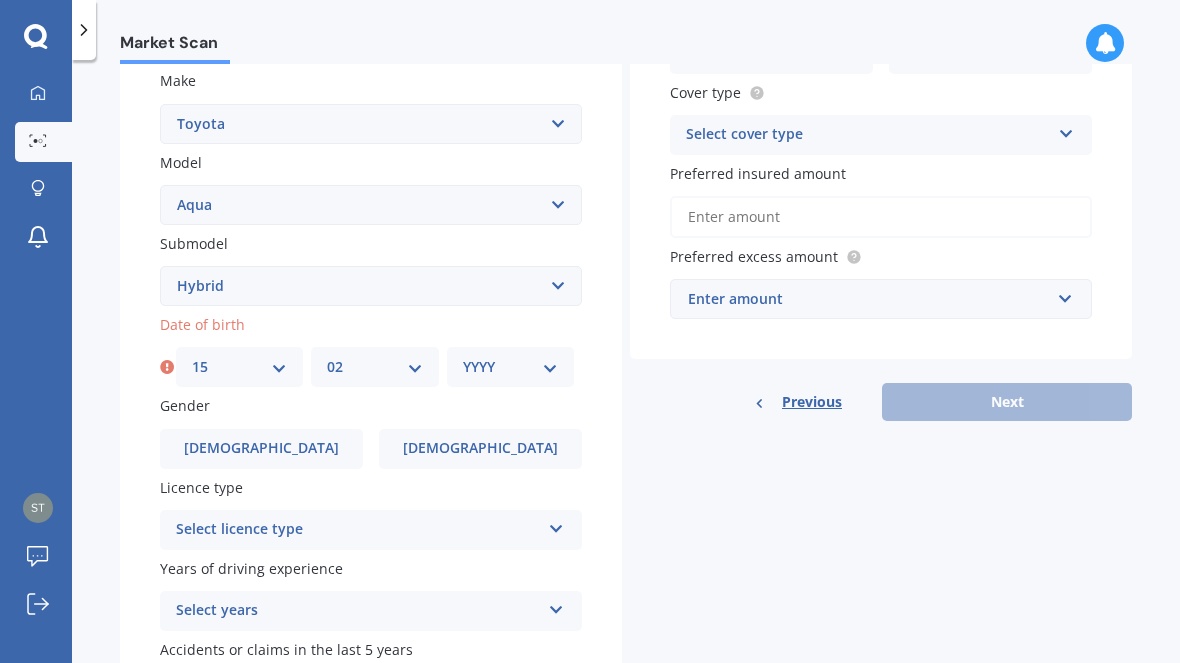 click on "YYYY 2025 2024 2023 2022 2021 2020 2019 2018 2017 2016 2015 2014 2013 2012 2011 2010 2009 2008 2007 2006 2005 2004 2003 2002 2001 2000 1999 1998 1997 1996 1995 1994 1993 1992 1991 1990 1989 1988 1987 1986 1985 1984 1983 1982 1981 1980 1979 1978 1977 1976 1975 1974 1973 1972 1971 1970 1969 1968 1967 1966 1965 1964 1963 1962 1961 1960 1959 1958 1957 1956 1955 1954 1953 1952 1951 1950 1949 1948 1947 1946 1945 1944 1943 1942 1941 1940 1939 1938 1937 1936 1935 1934 1933 1932 1931 1930 1929 1928 1927 1926" at bounding box center (510, 367) 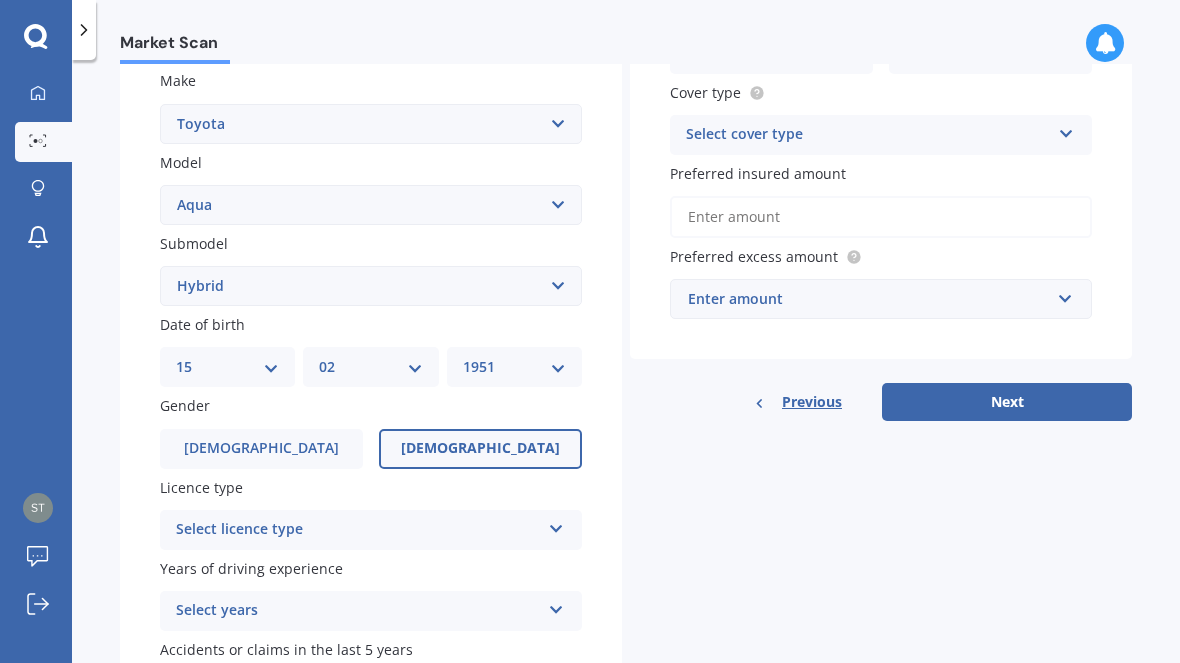 click on "[DEMOGRAPHIC_DATA]" at bounding box center [480, 449] 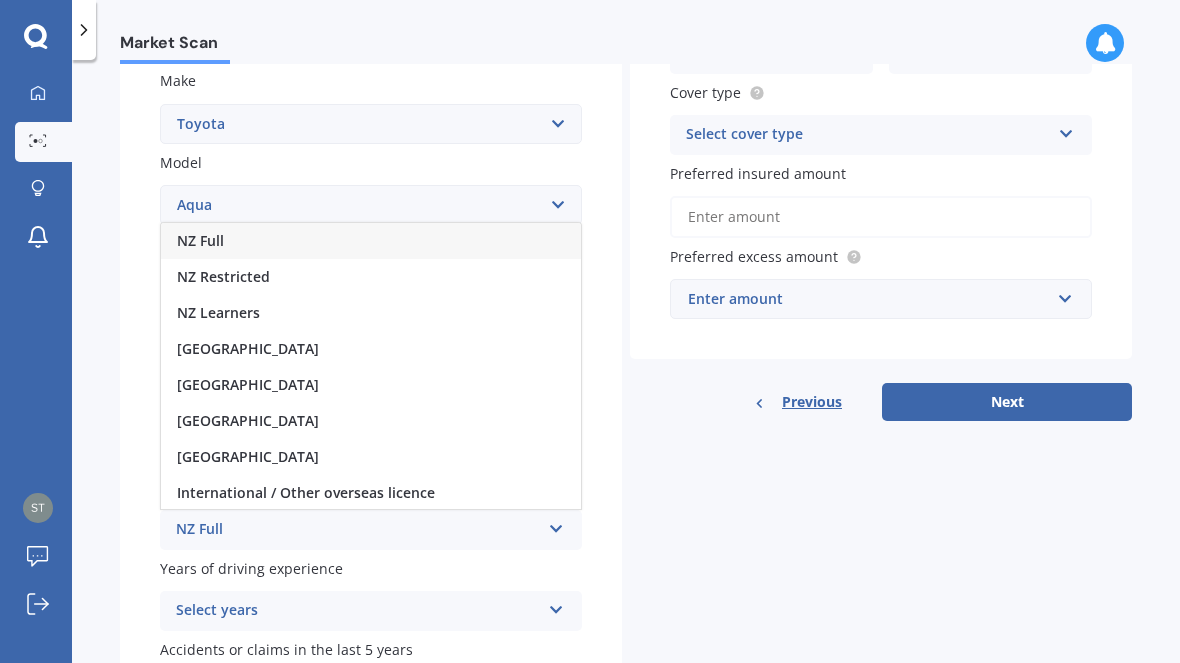 click on "NZ Full" at bounding box center [371, 241] 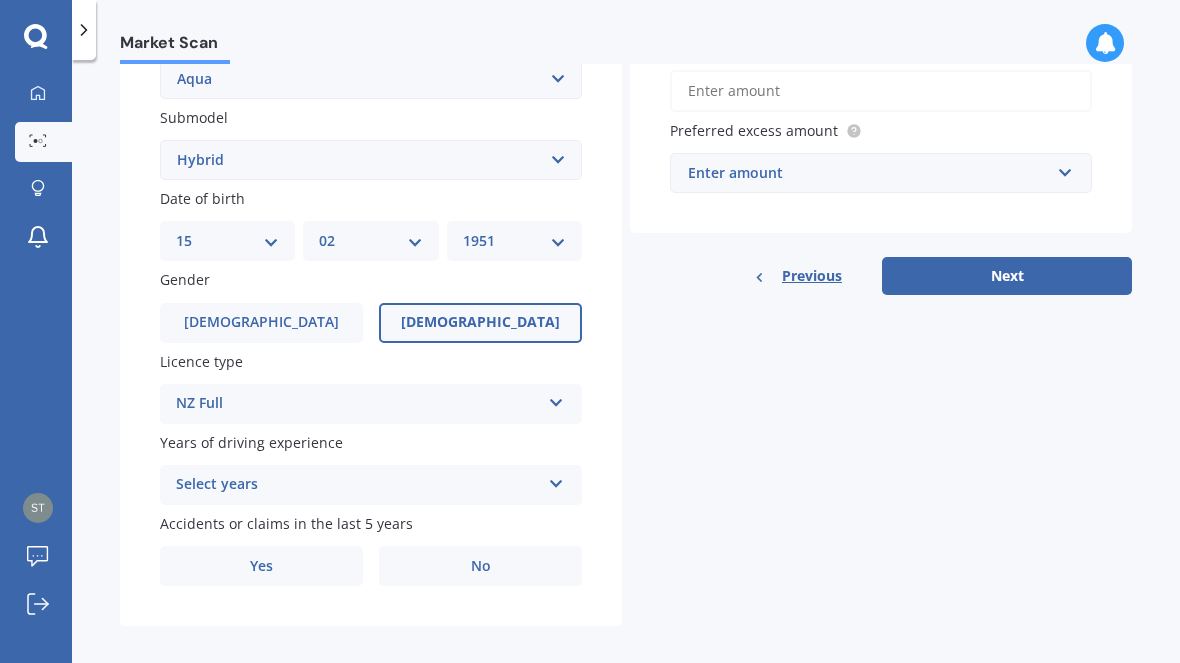 scroll, scrollTop: 497, scrollLeft: 0, axis: vertical 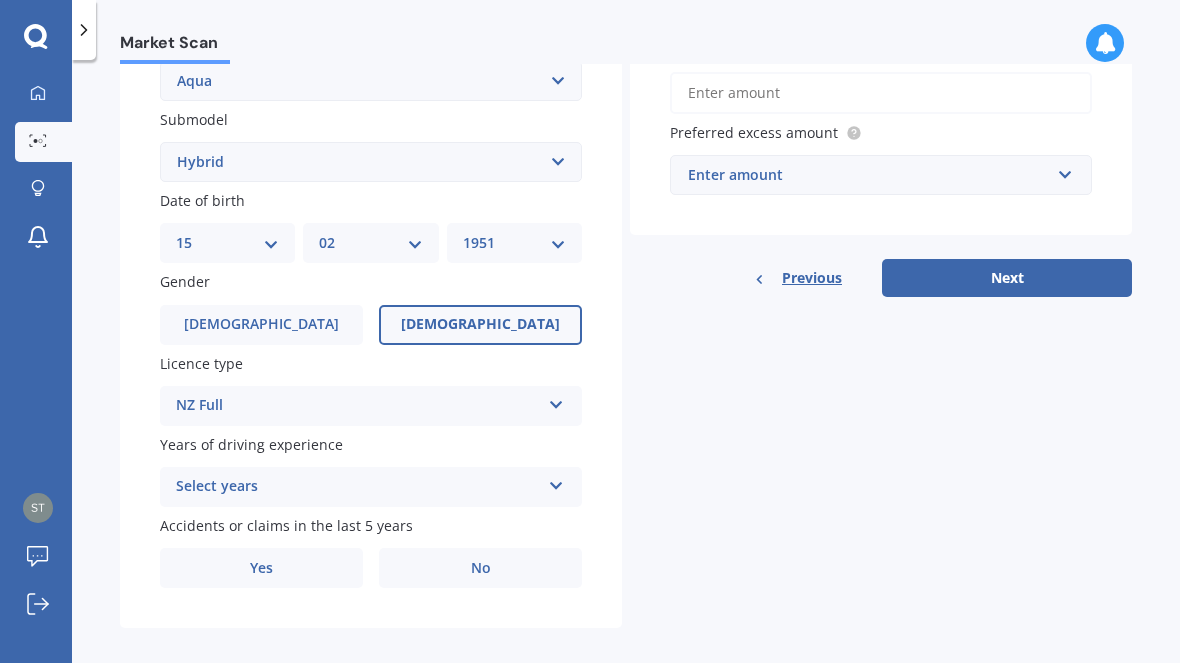 click at bounding box center (556, 482) 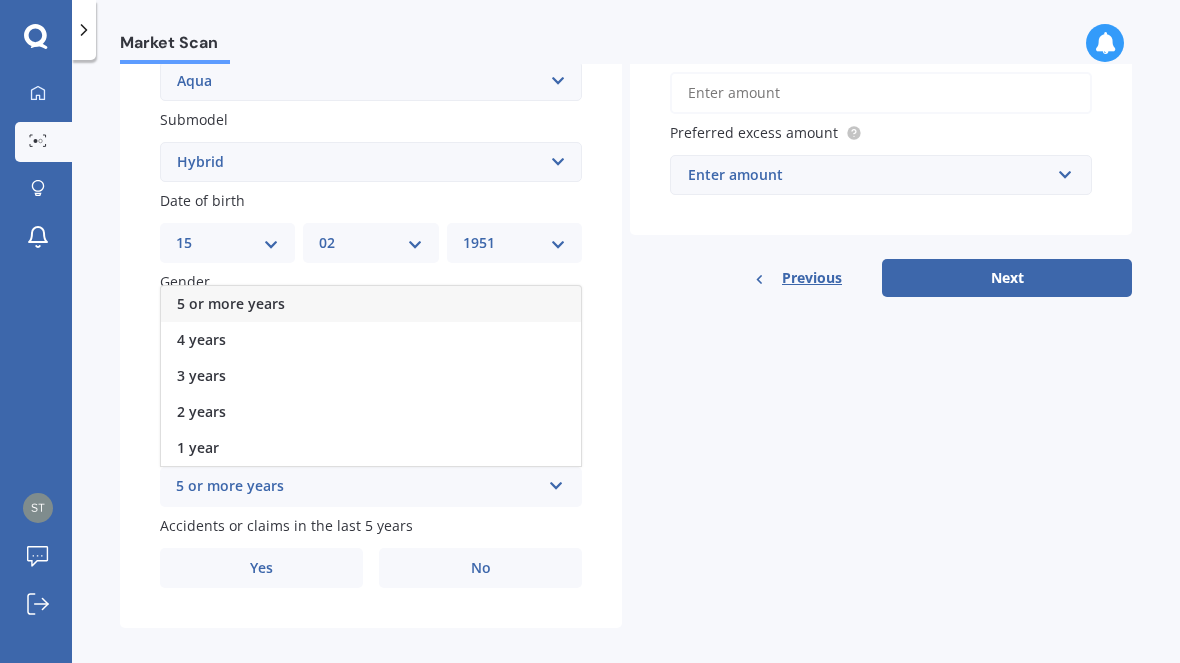 click on "5 or more years" at bounding box center [371, 304] 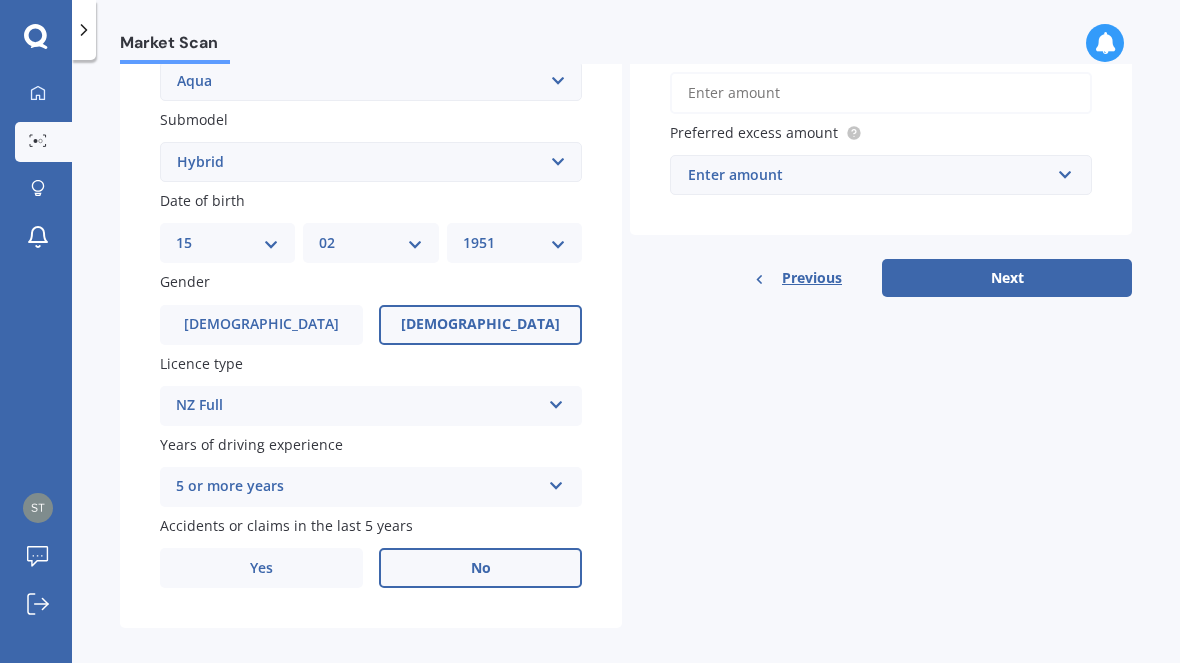 click on "No" at bounding box center (480, 568) 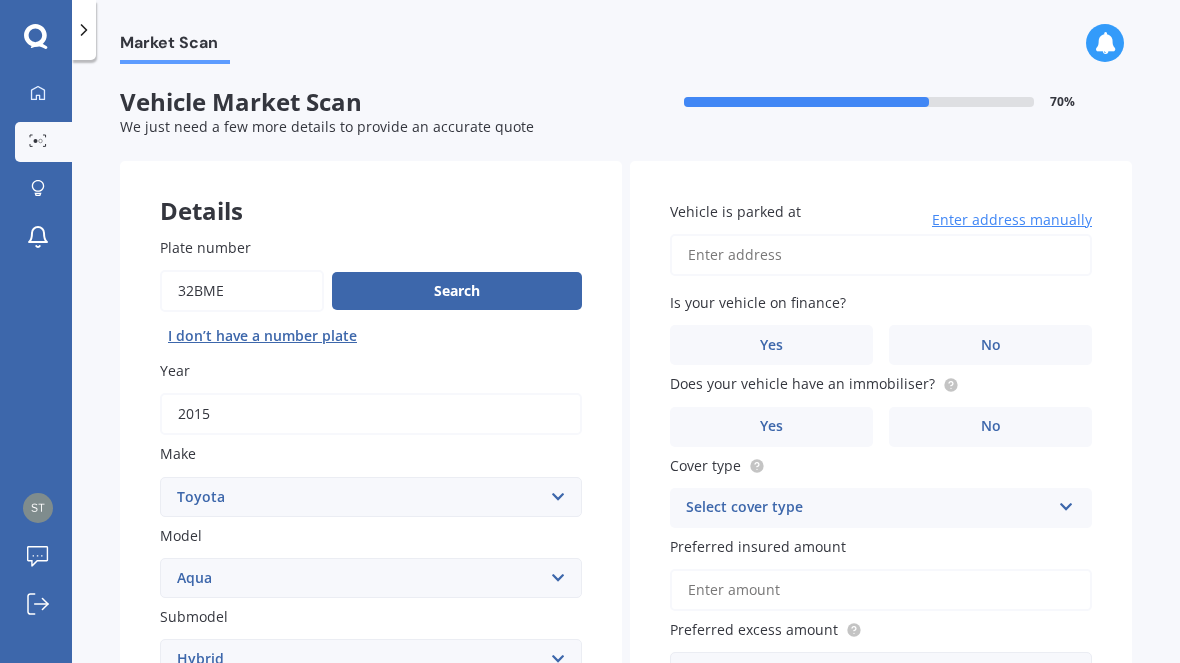 scroll, scrollTop: 0, scrollLeft: 0, axis: both 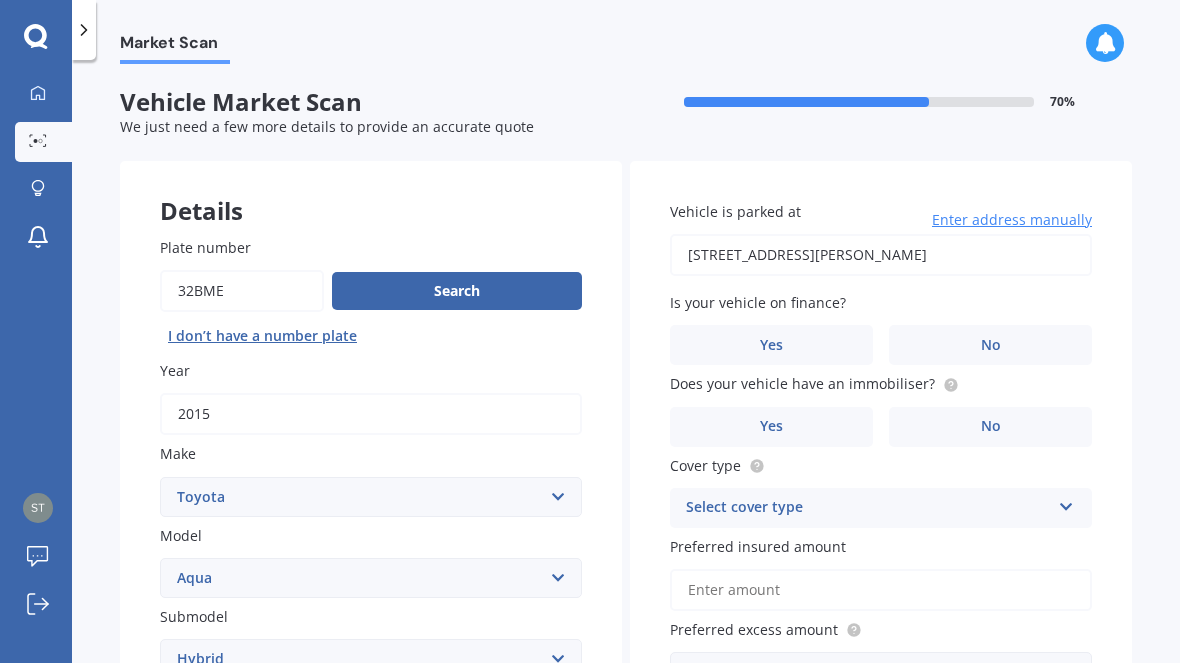 type on "[STREET_ADDRESS][PERSON_NAME]" 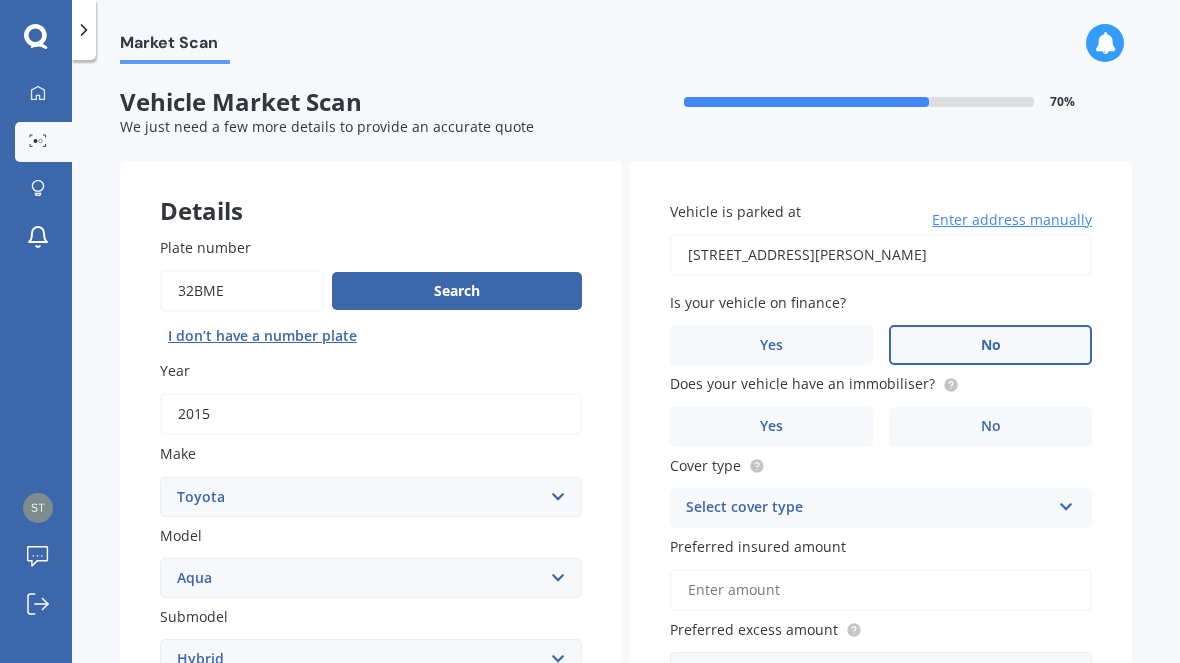 click on "No" at bounding box center [990, 345] 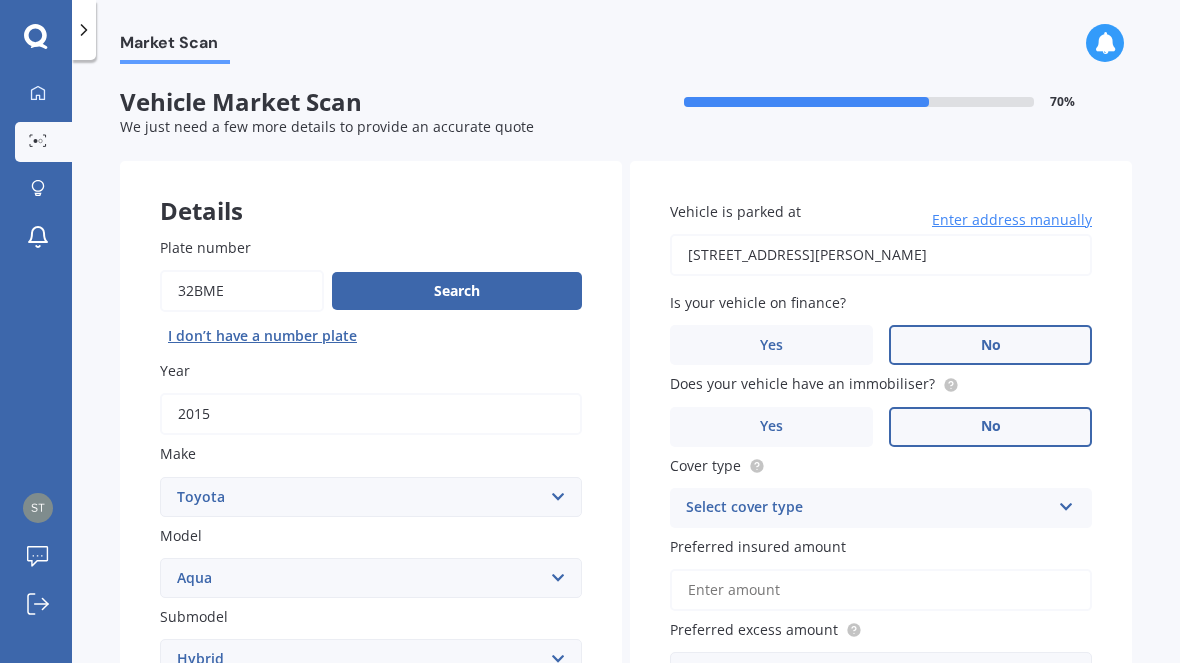 click on "No" at bounding box center (990, 427) 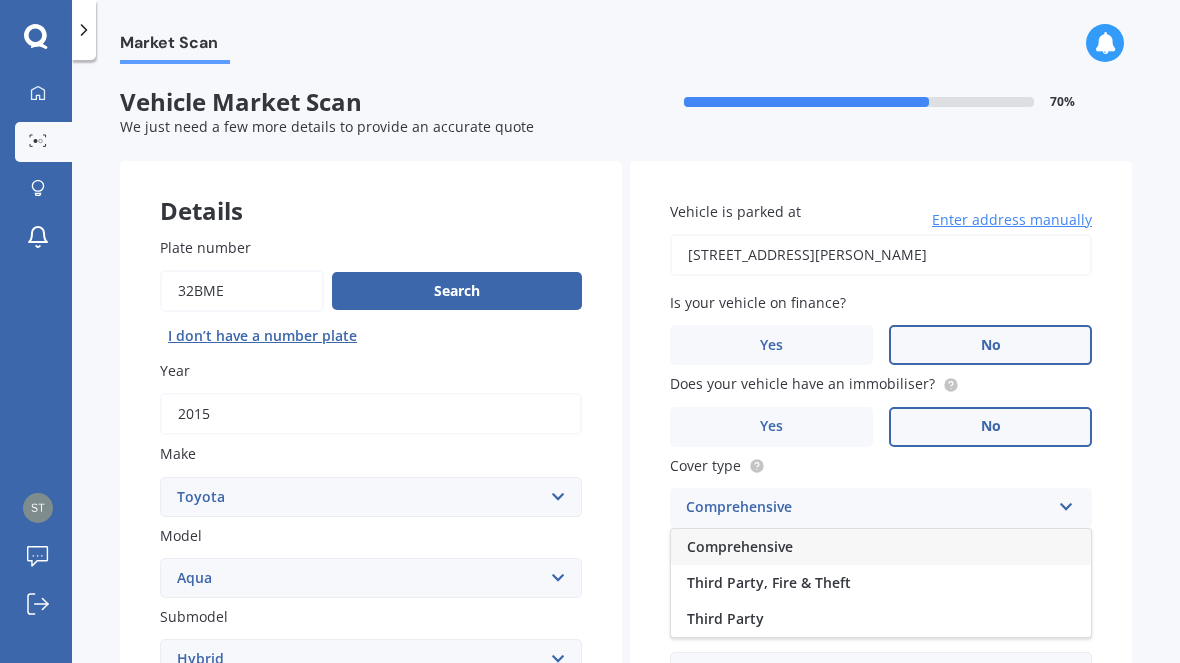 click on "Comprehensive" at bounding box center (881, 547) 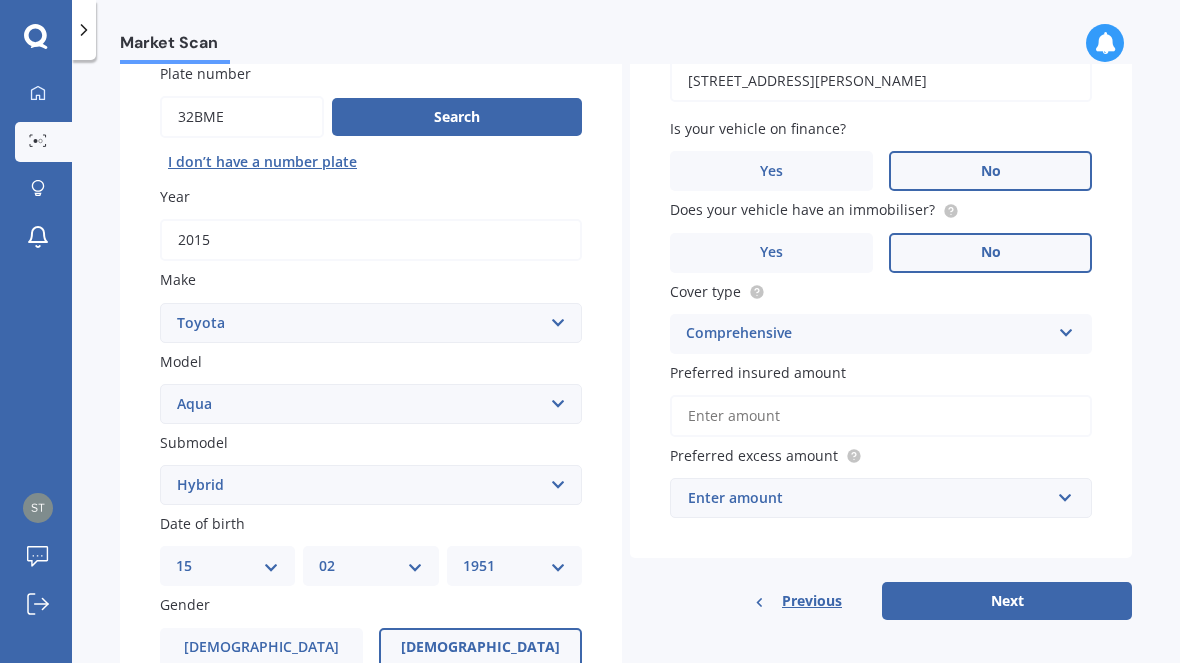 scroll, scrollTop: 192, scrollLeft: 0, axis: vertical 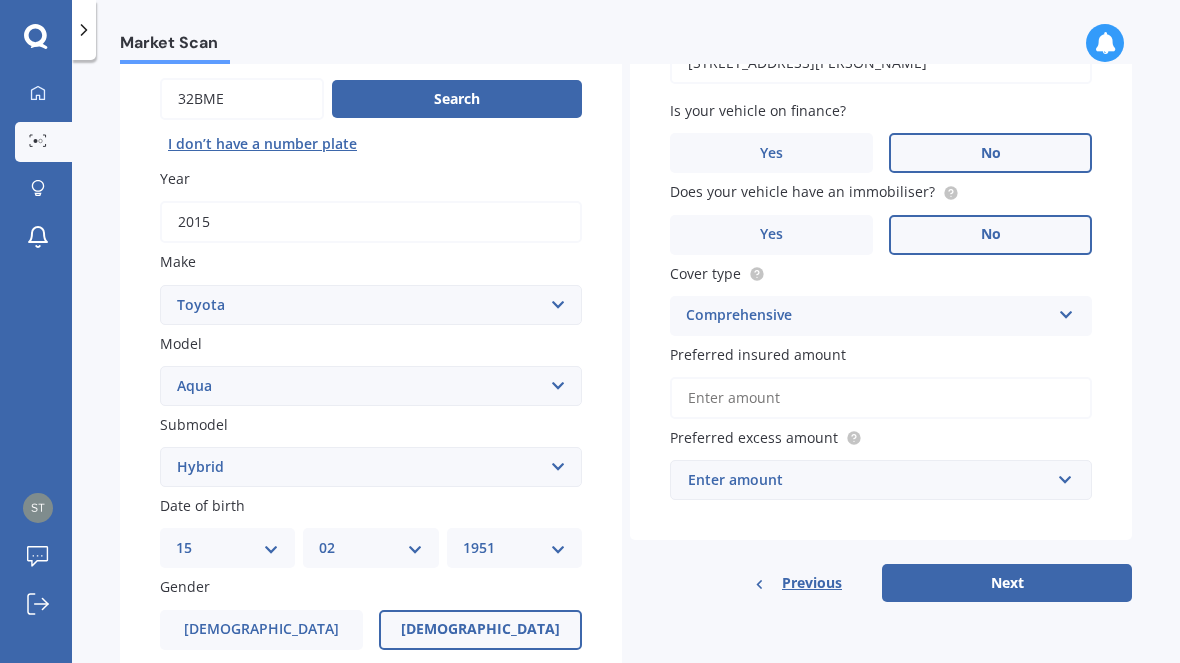click on "Preferred insured amount" at bounding box center [881, 398] 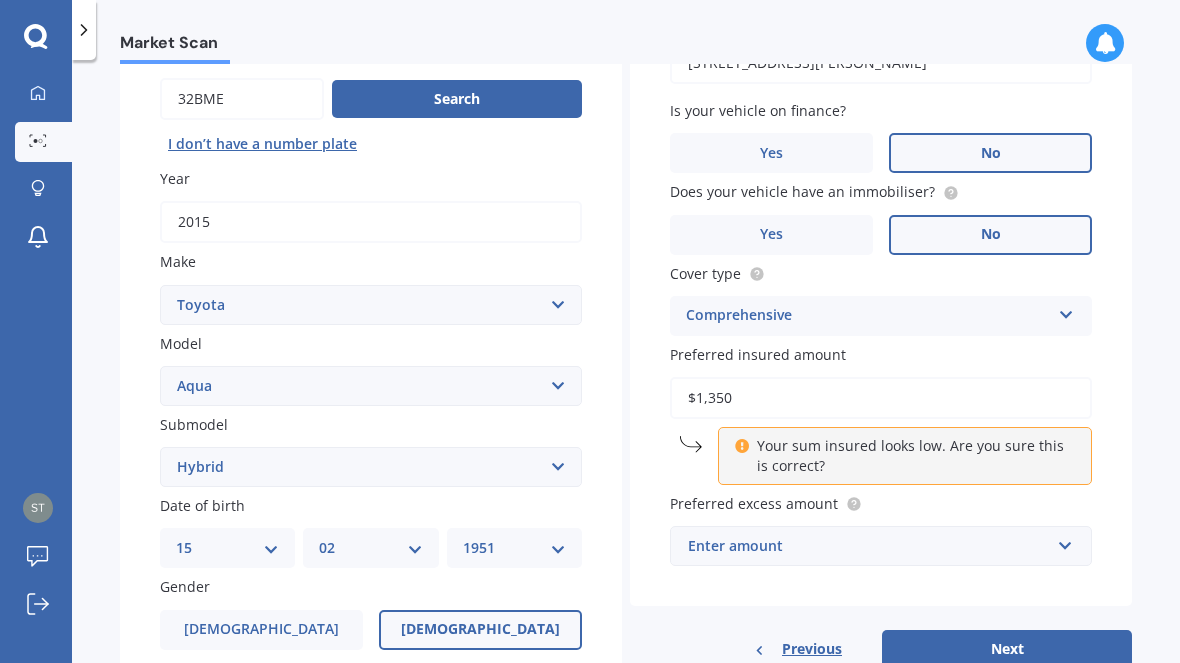 type on "$13,500" 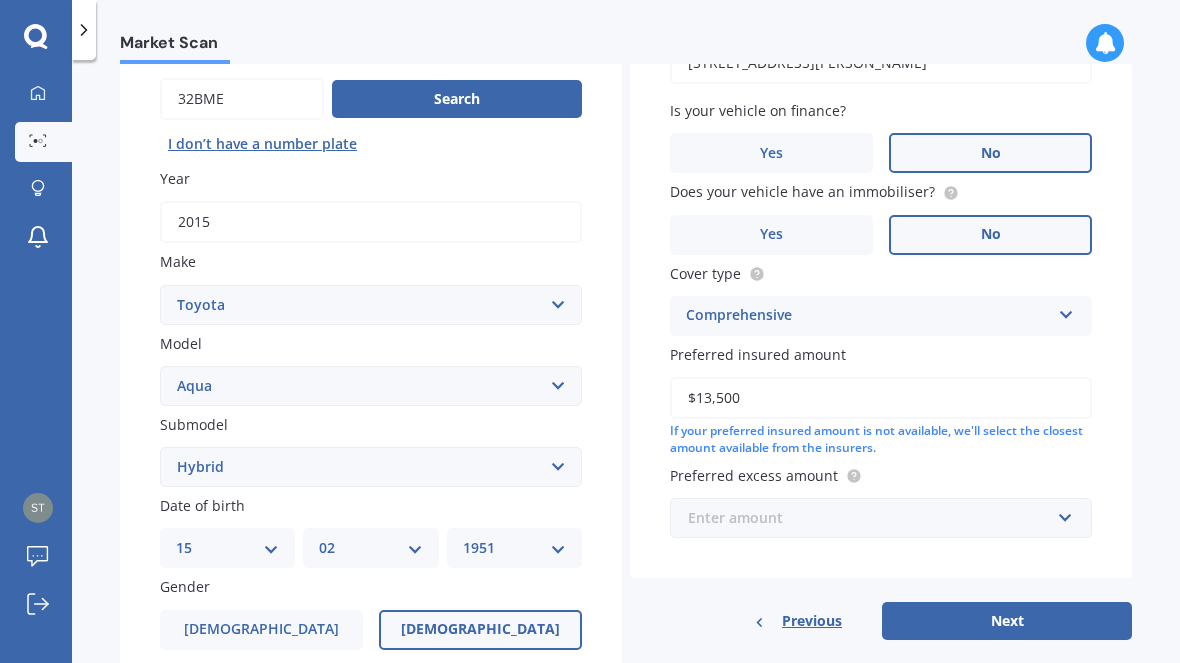 click at bounding box center (874, 518) 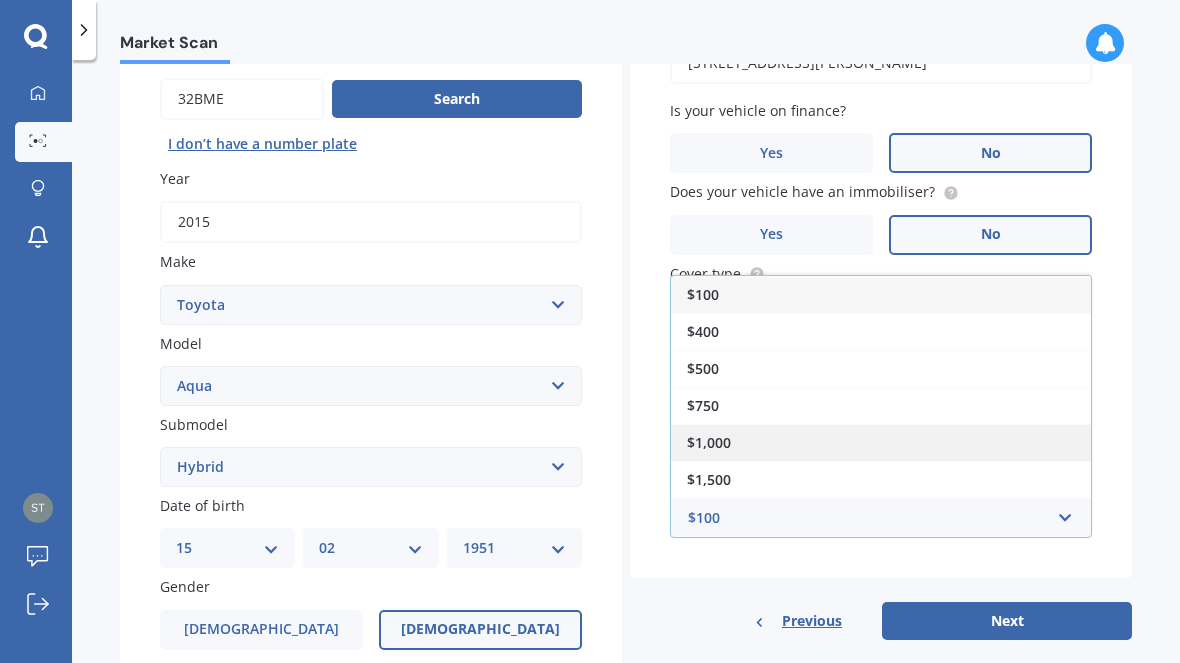 click on "$1,000" at bounding box center [709, 442] 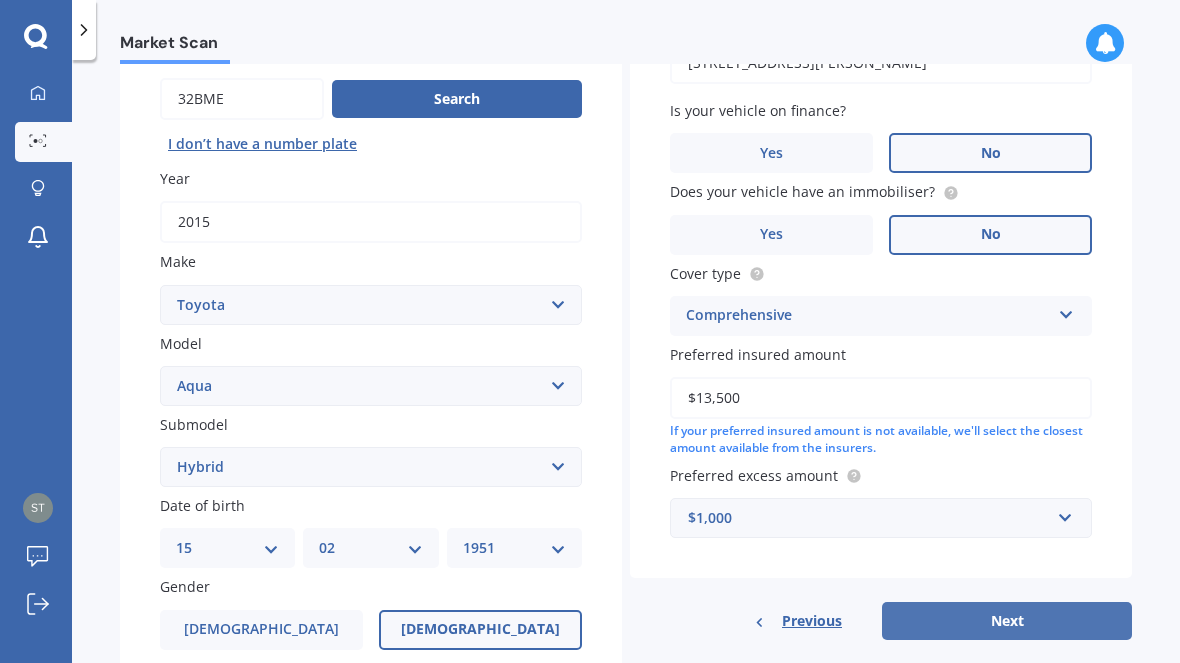 click on "Next" at bounding box center (1007, 621) 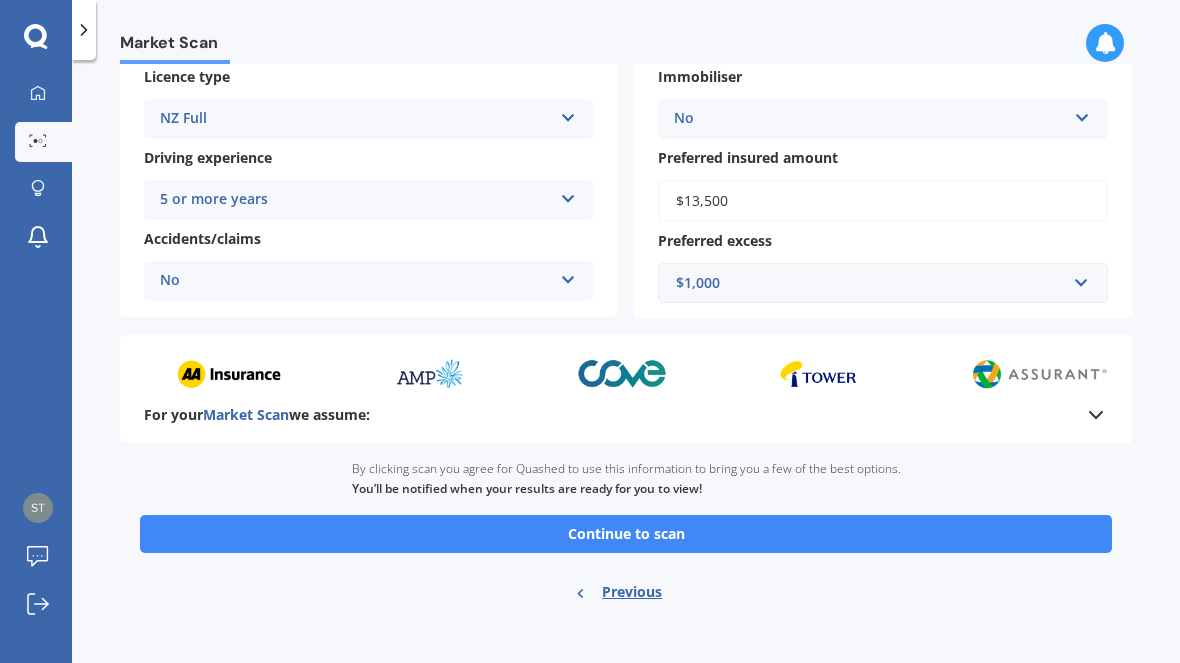 scroll, scrollTop: 356, scrollLeft: 0, axis: vertical 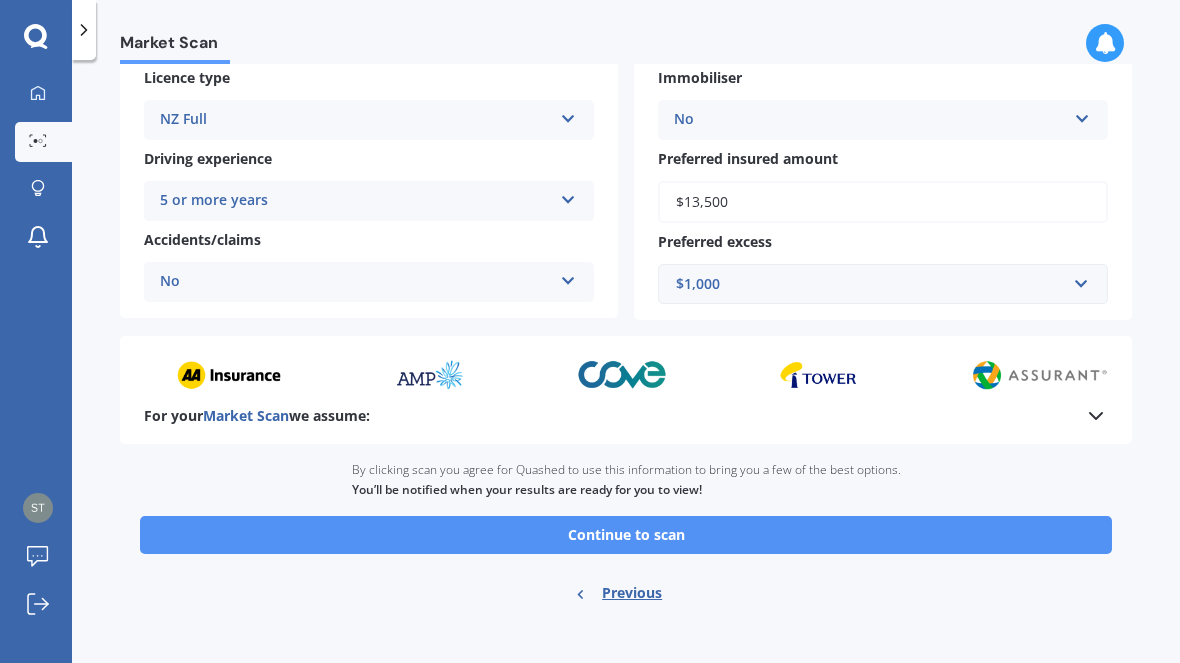 click on "Continue to scan" at bounding box center (626, 535) 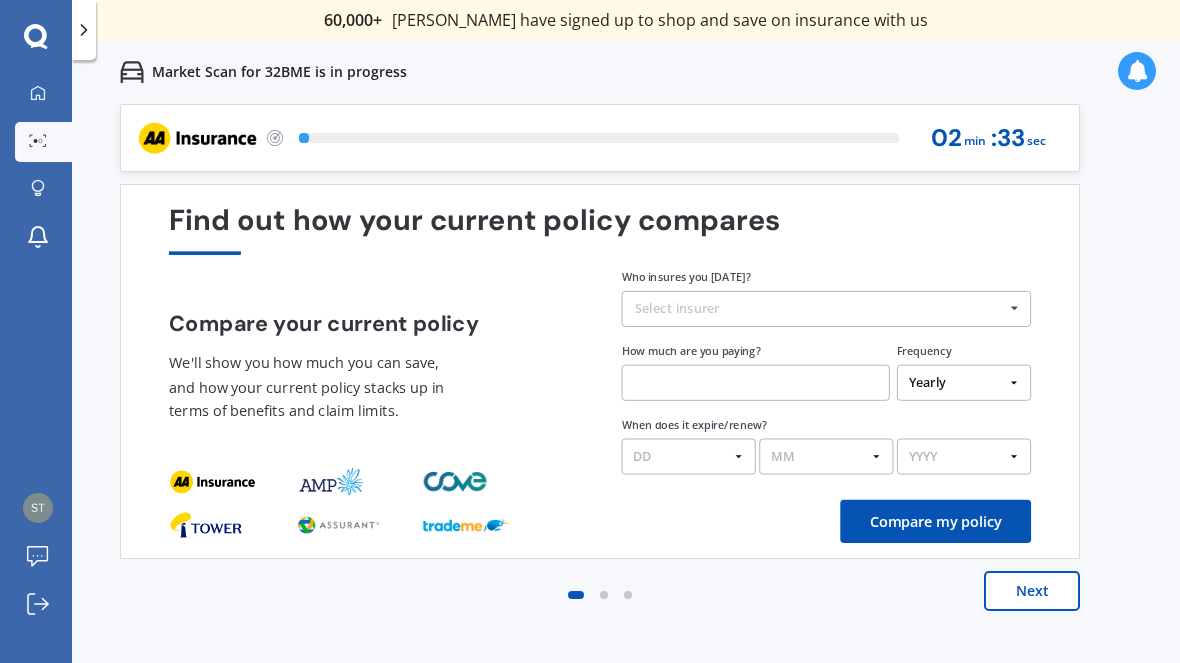 scroll, scrollTop: 0, scrollLeft: 0, axis: both 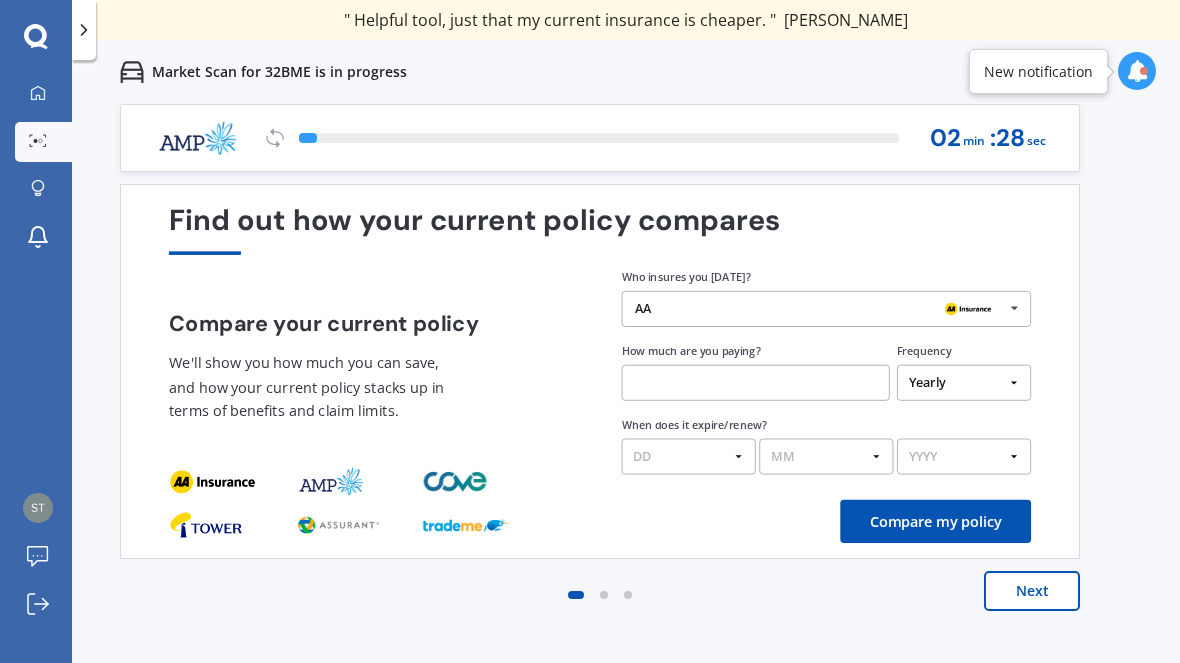 click at bounding box center (756, 383) 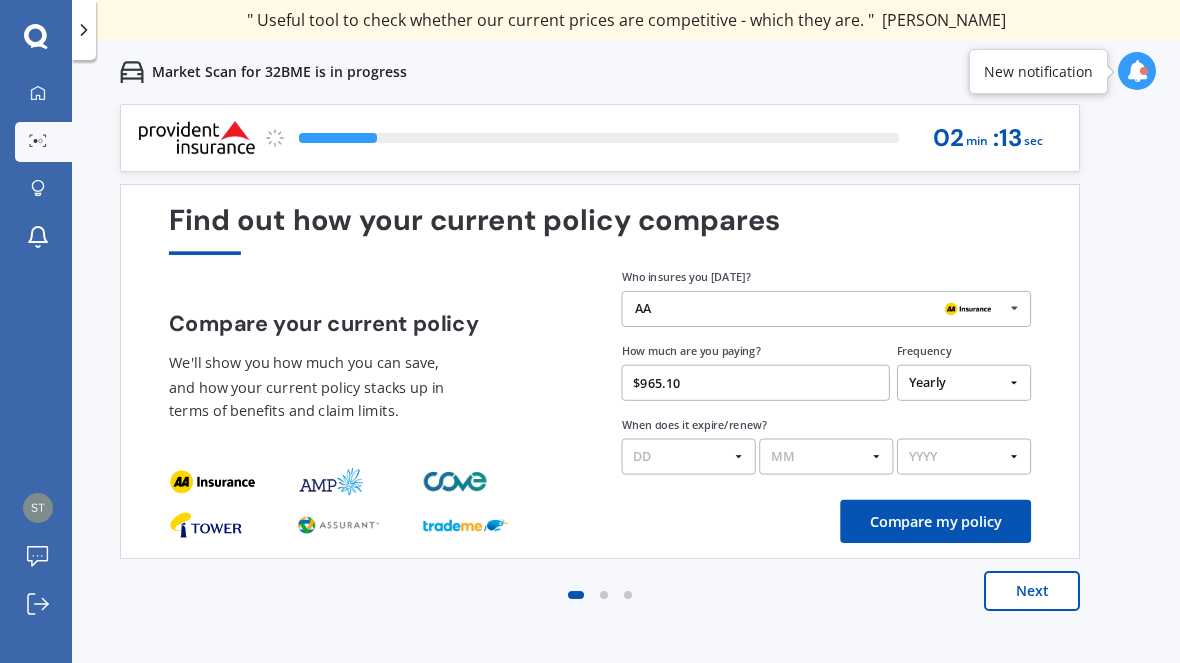 type on "$965.13" 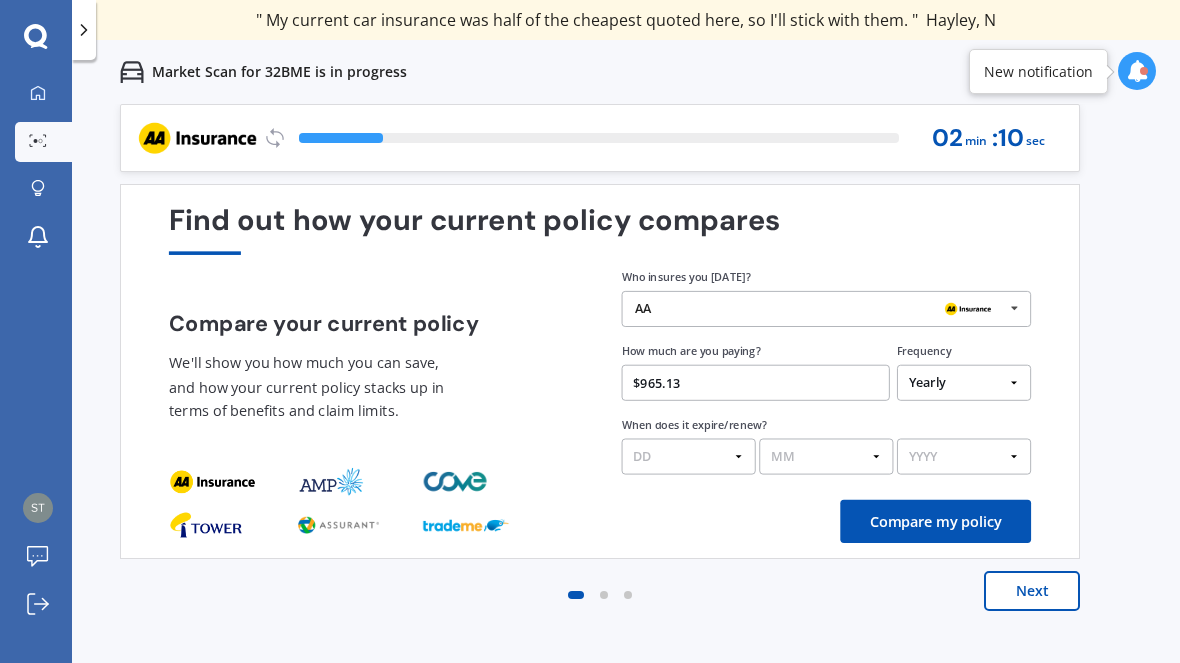 click on "DD 01 02 03 04 05 06 07 08 09 10 11 12 13 14 15 16 17 18 19 20 21 22 23 24 25 26 27 28 29 30 31" at bounding box center (689, 457) 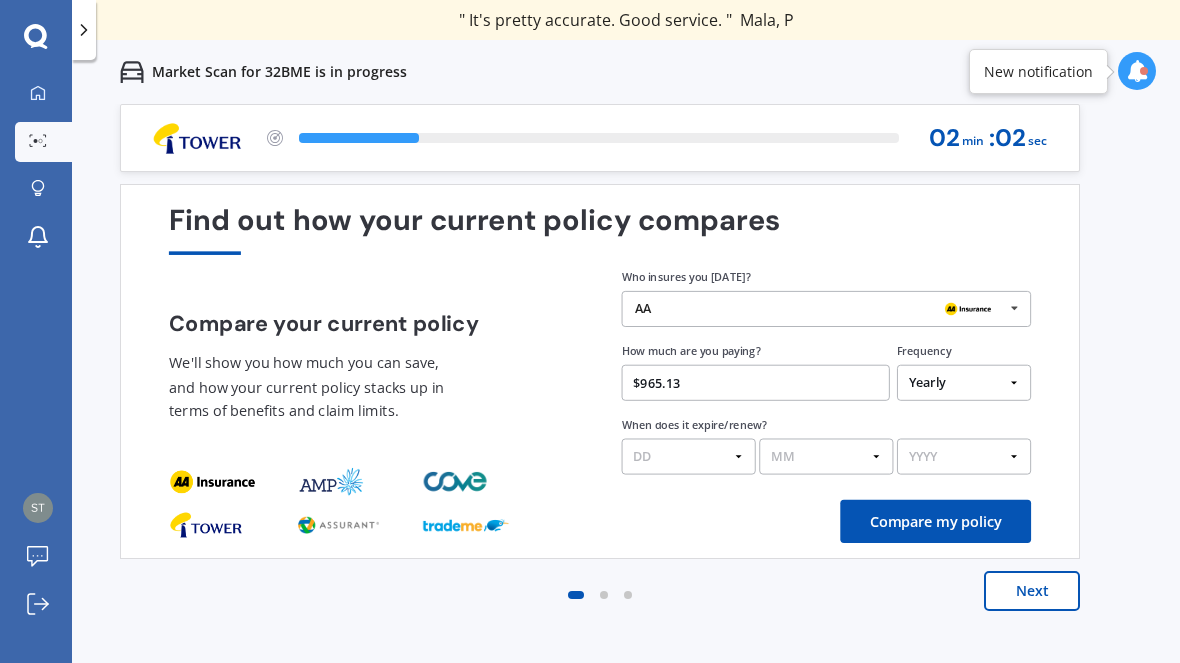 select on "19" 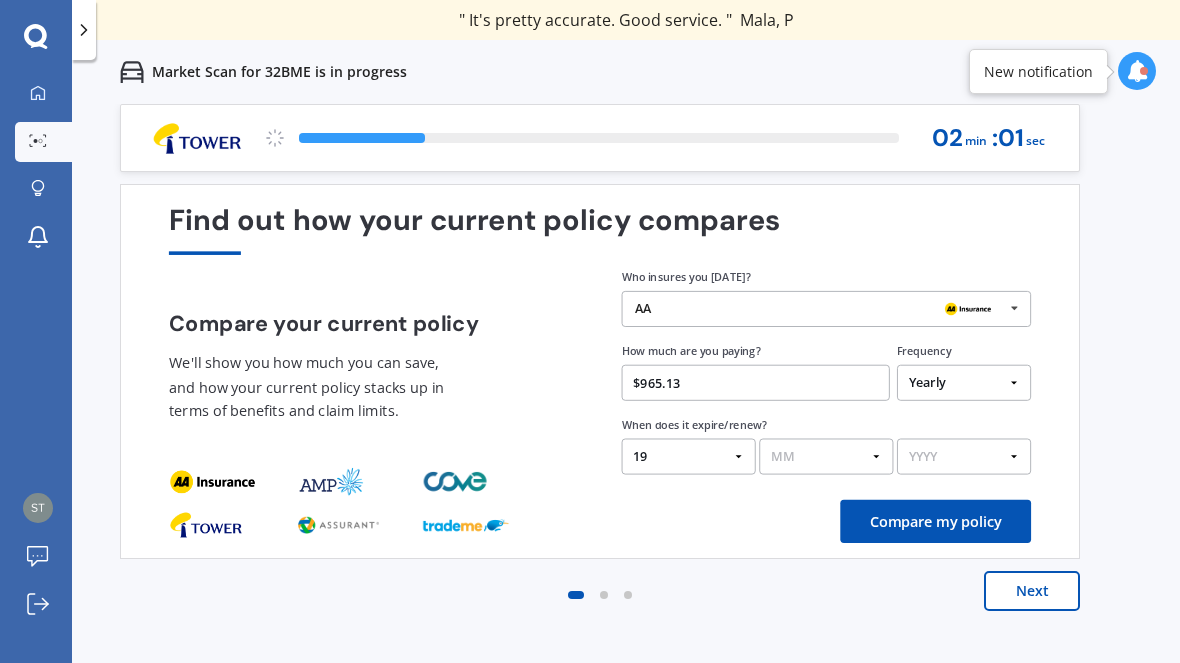 click on "MM 01 02 03 04 05 06 07 08 09 10 11 12" at bounding box center (826, 457) 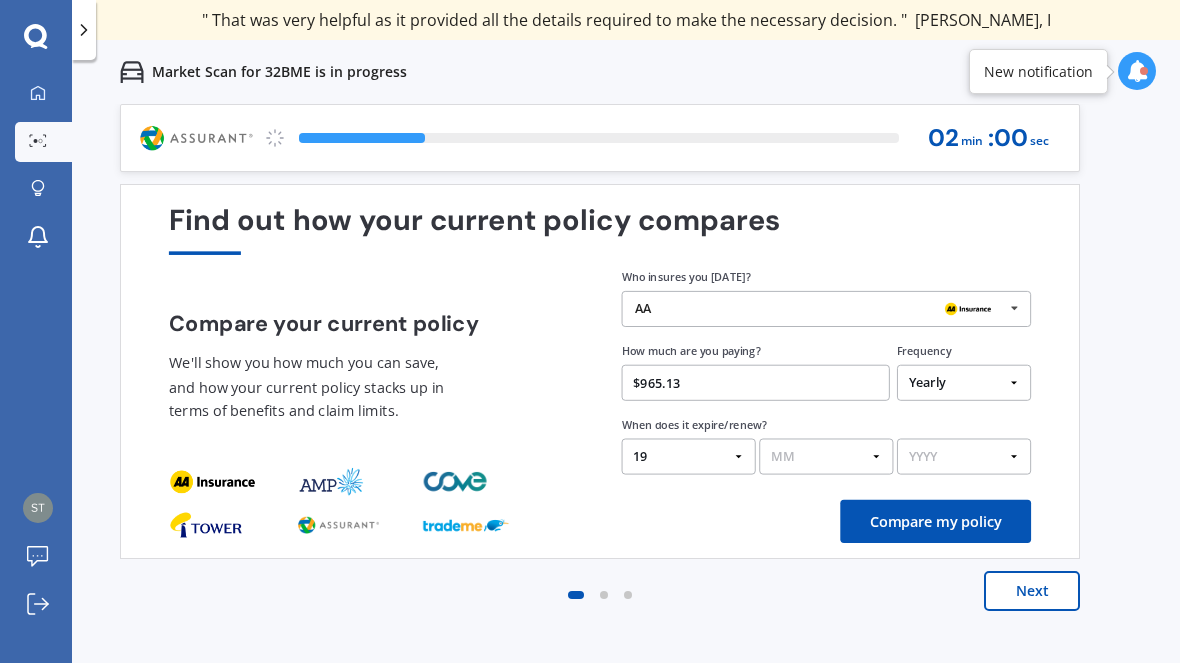 select on "07" 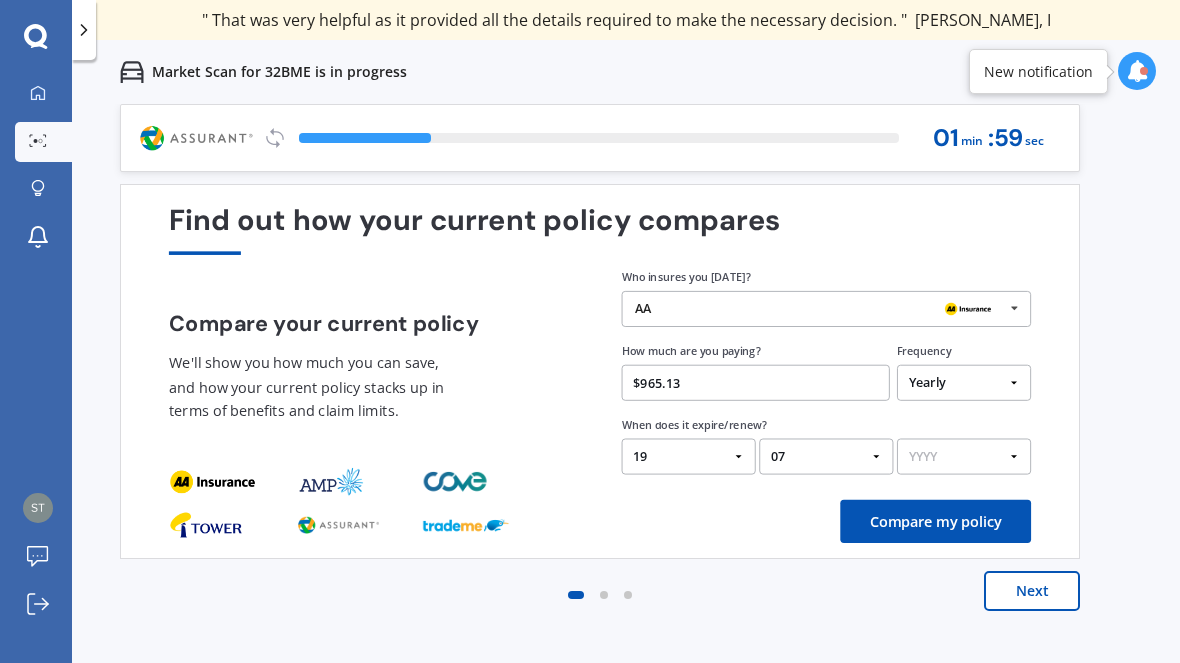 click on "YYYY 2026 2025 2024" at bounding box center (964, 457) 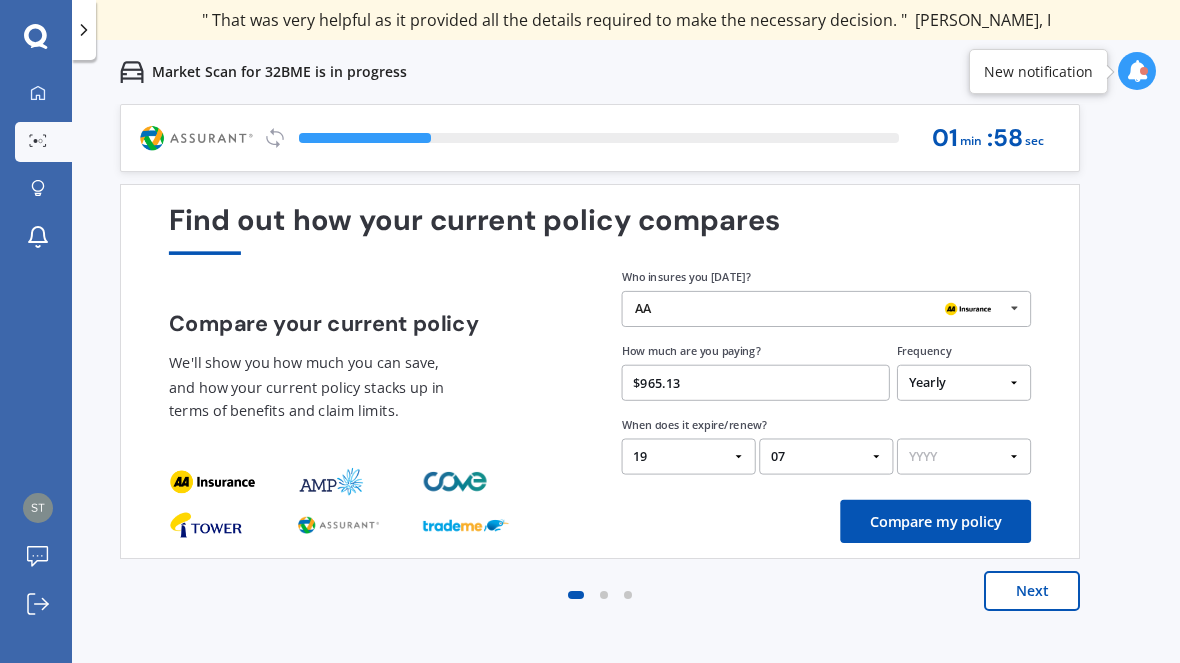 select on "2025" 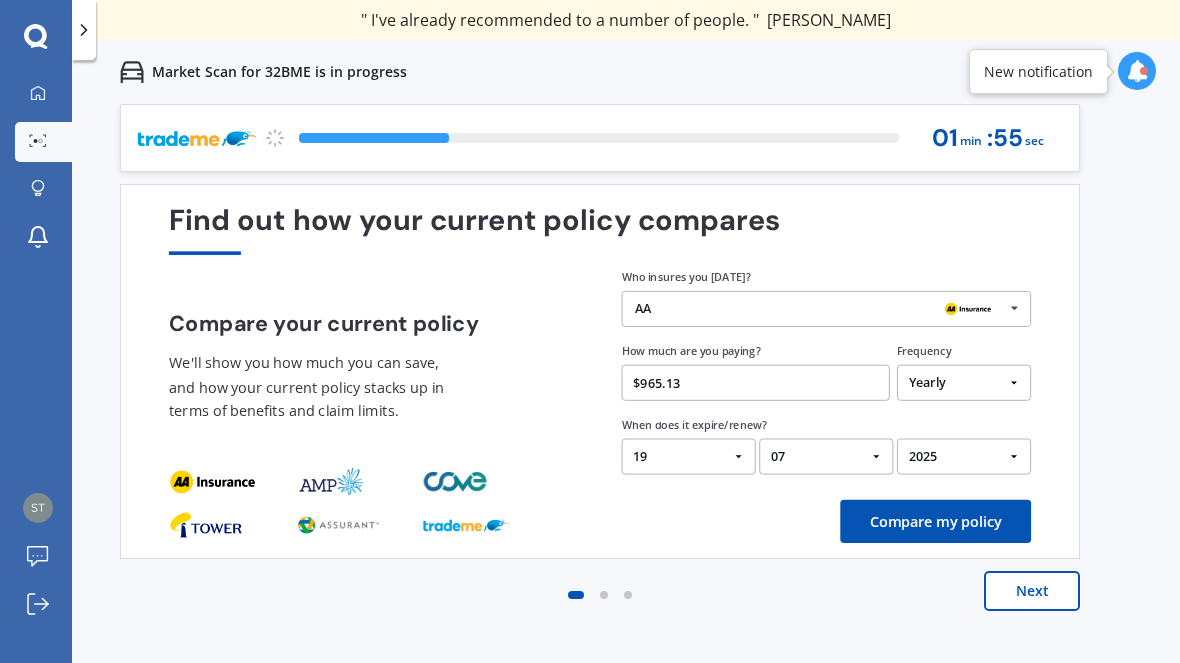 click on "Compare my policy" at bounding box center (935, 521) 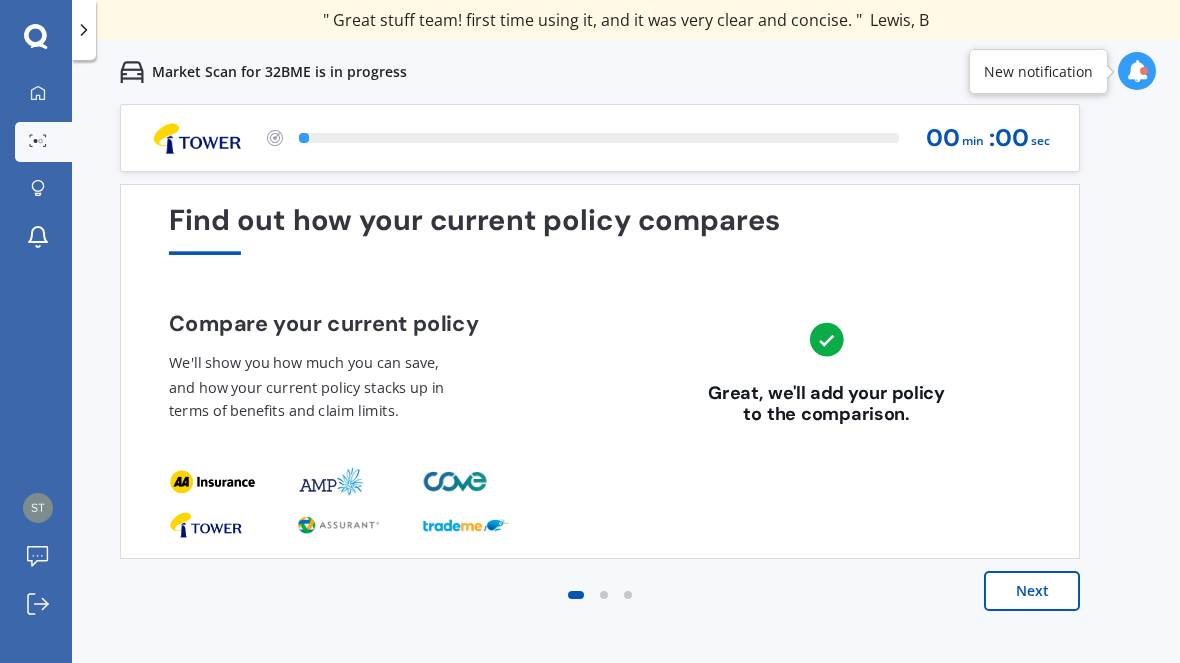 click on "Next" at bounding box center (1032, 591) 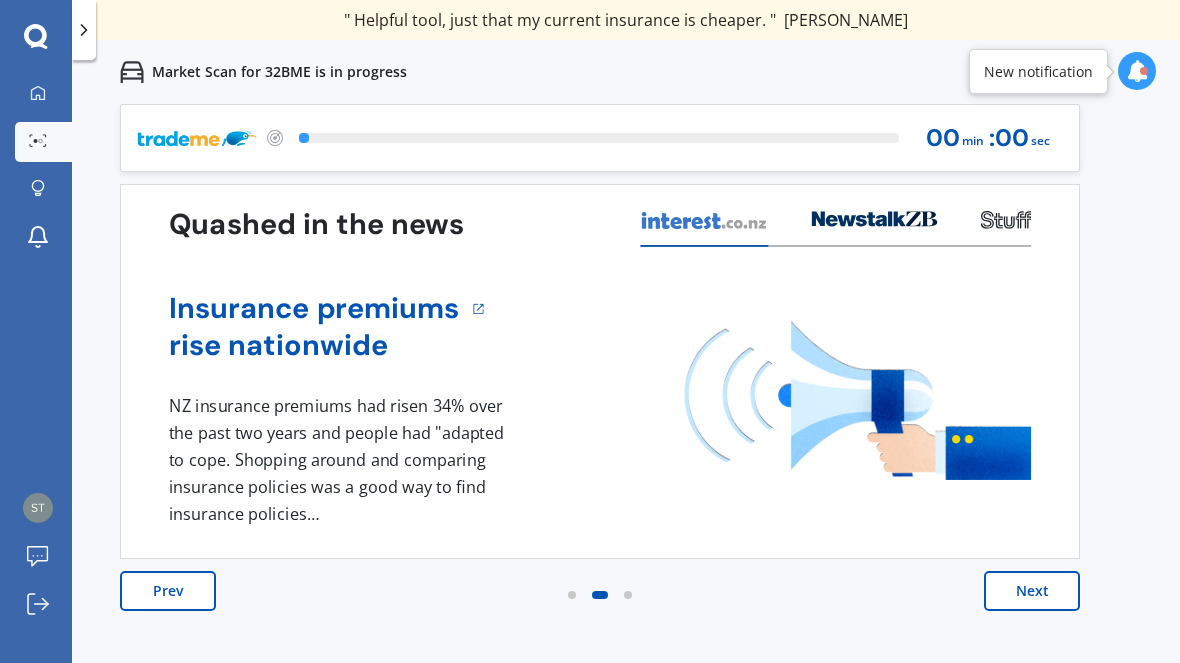 click on "Next" at bounding box center [1032, 591] 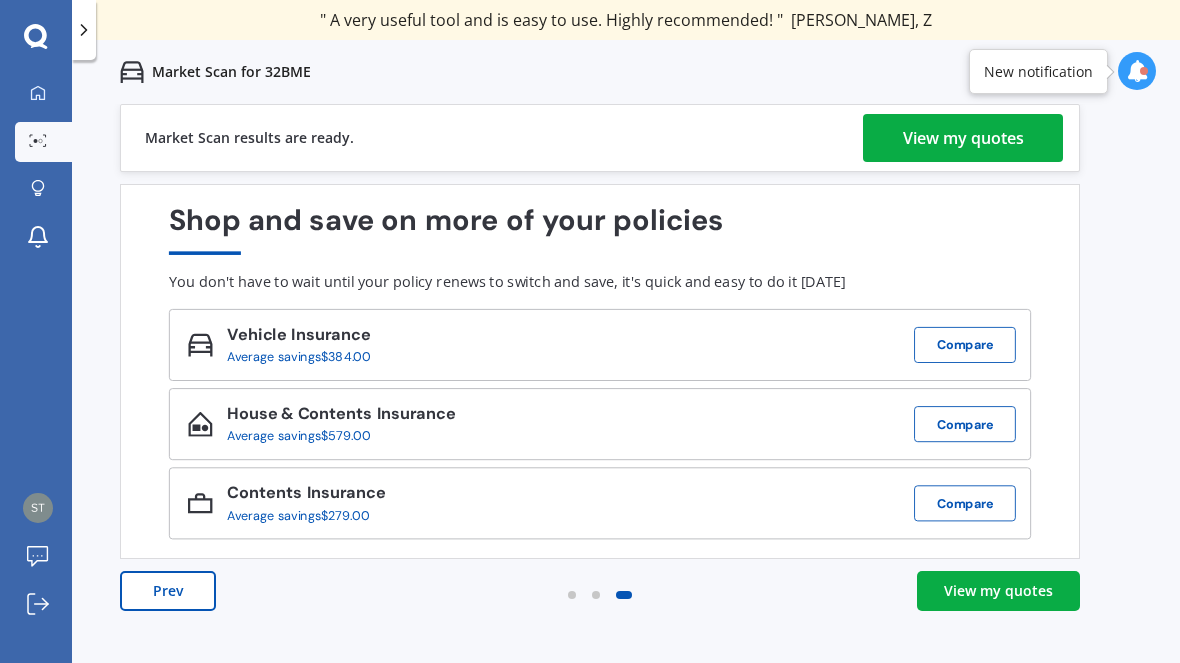 click on "View my quotes" at bounding box center (998, 591) 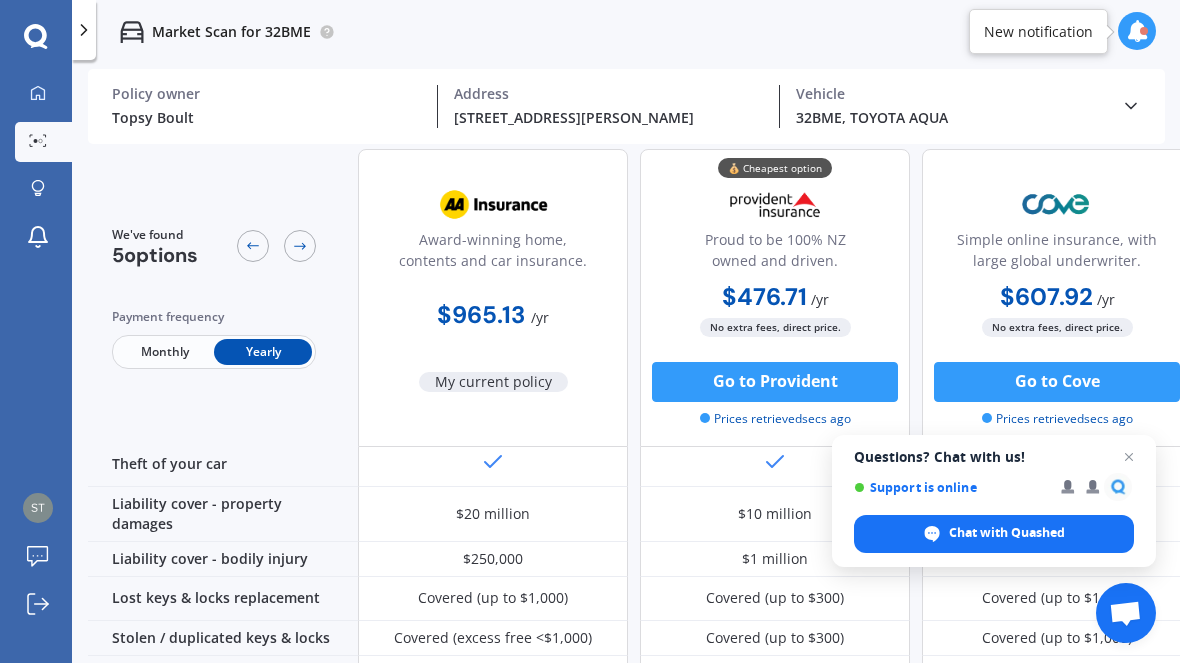 scroll, scrollTop: 182, scrollLeft: 0, axis: vertical 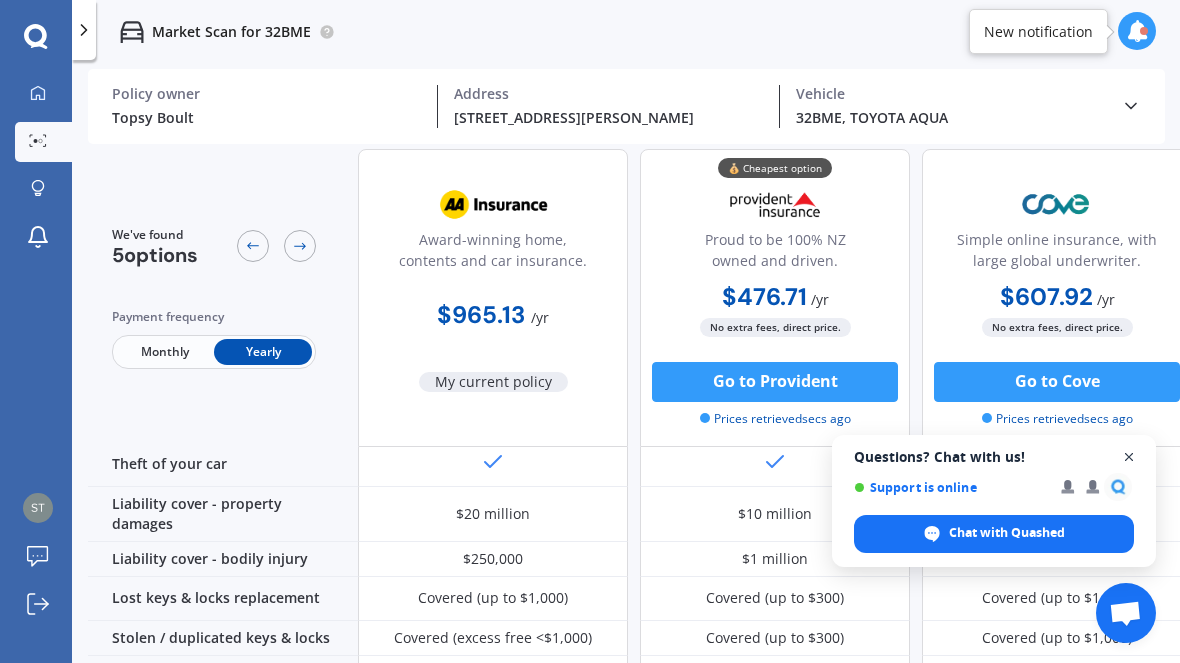 click at bounding box center [1129, 457] 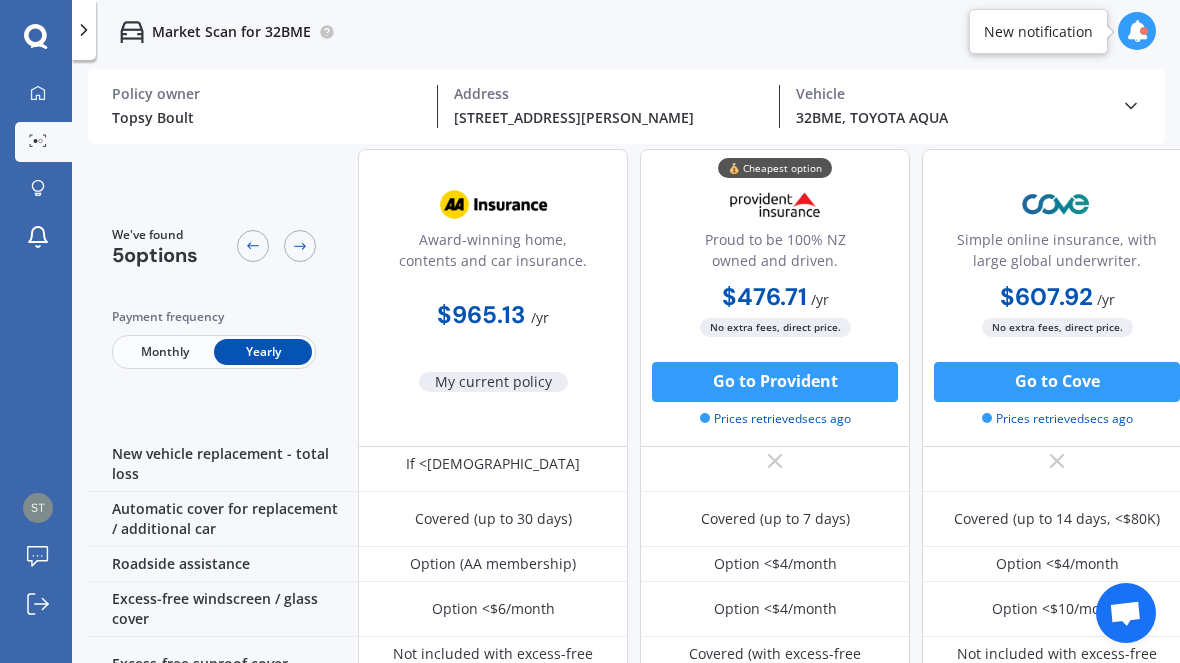 scroll, scrollTop: 624, scrollLeft: 0, axis: vertical 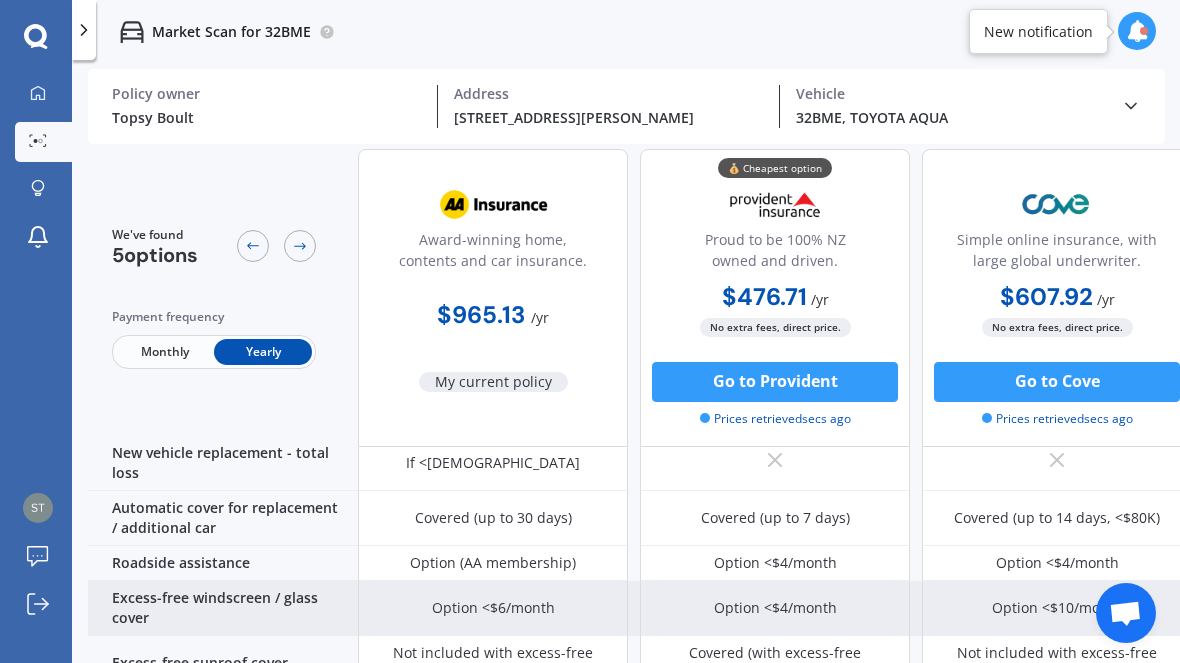 click on "Option <$4/month" at bounding box center (775, 608) 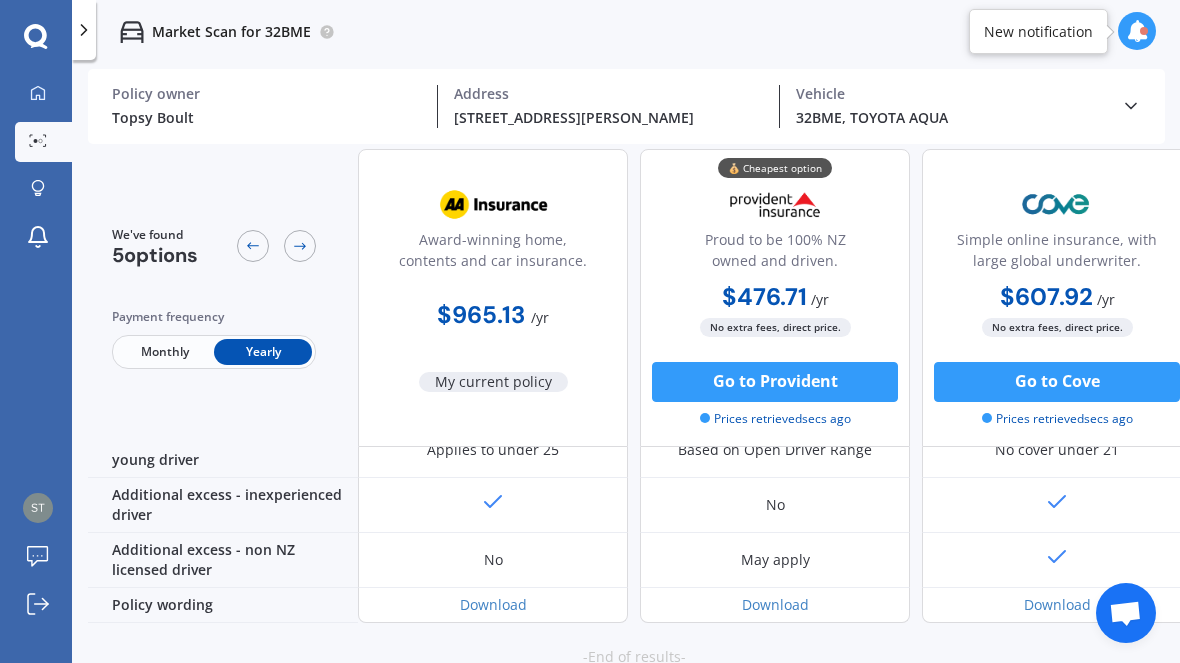 scroll, scrollTop: 1069, scrollLeft: 0, axis: vertical 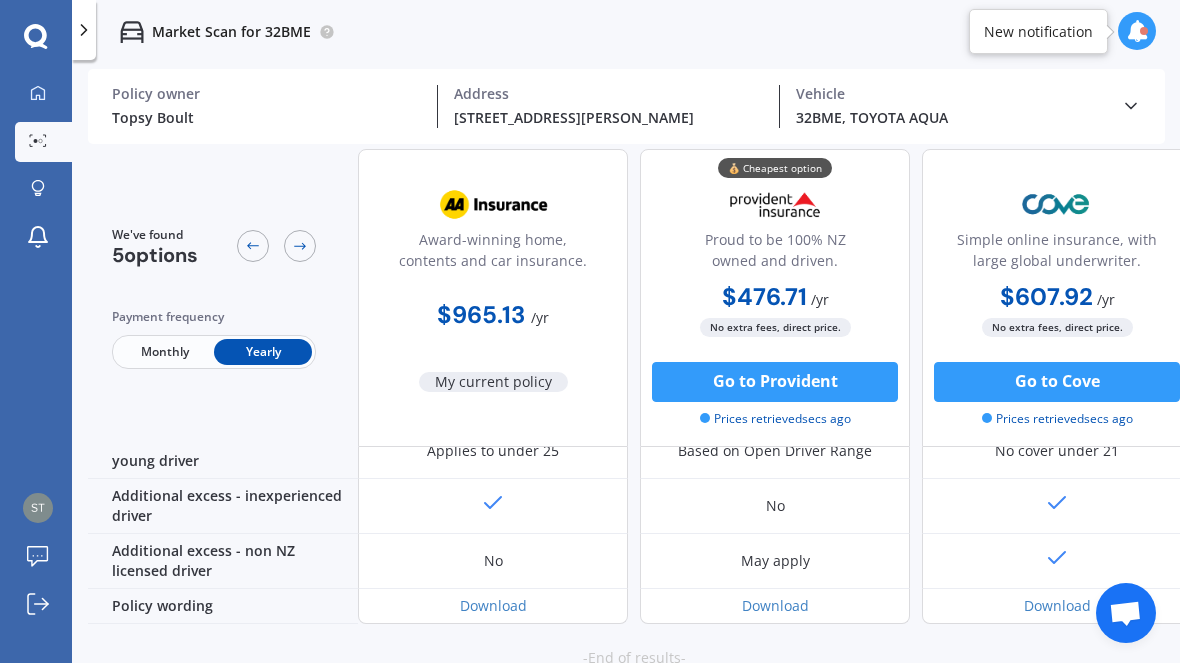 click on "Go back to the top" at bounding box center [646, 680] 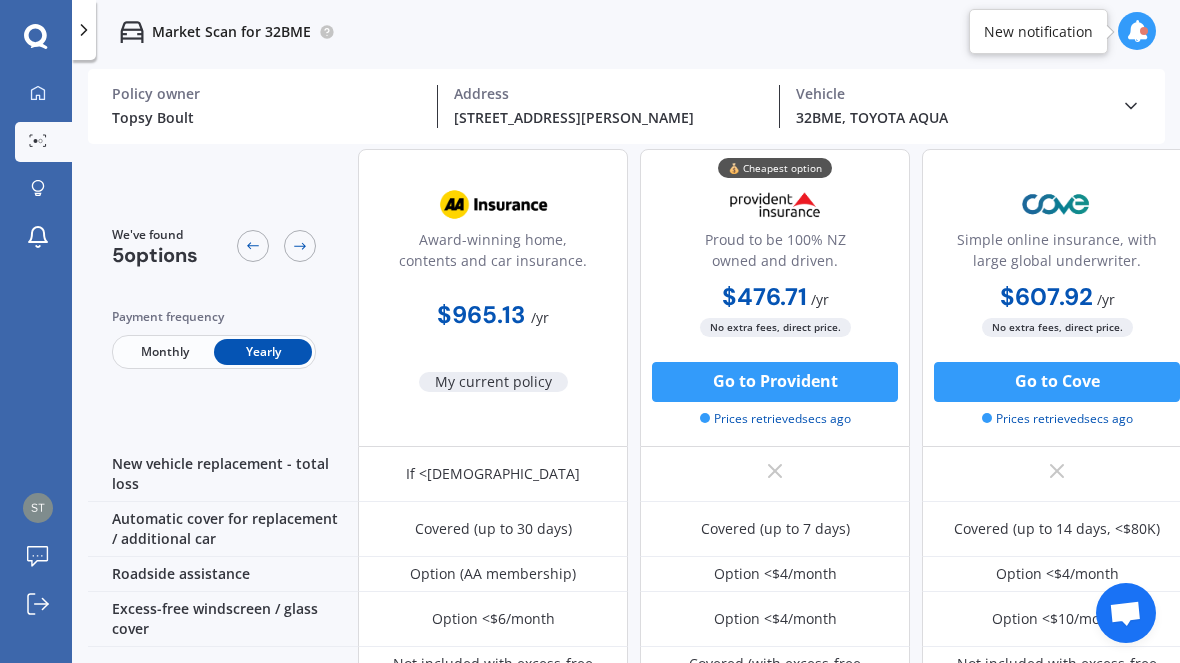scroll, scrollTop: 614, scrollLeft: 0, axis: vertical 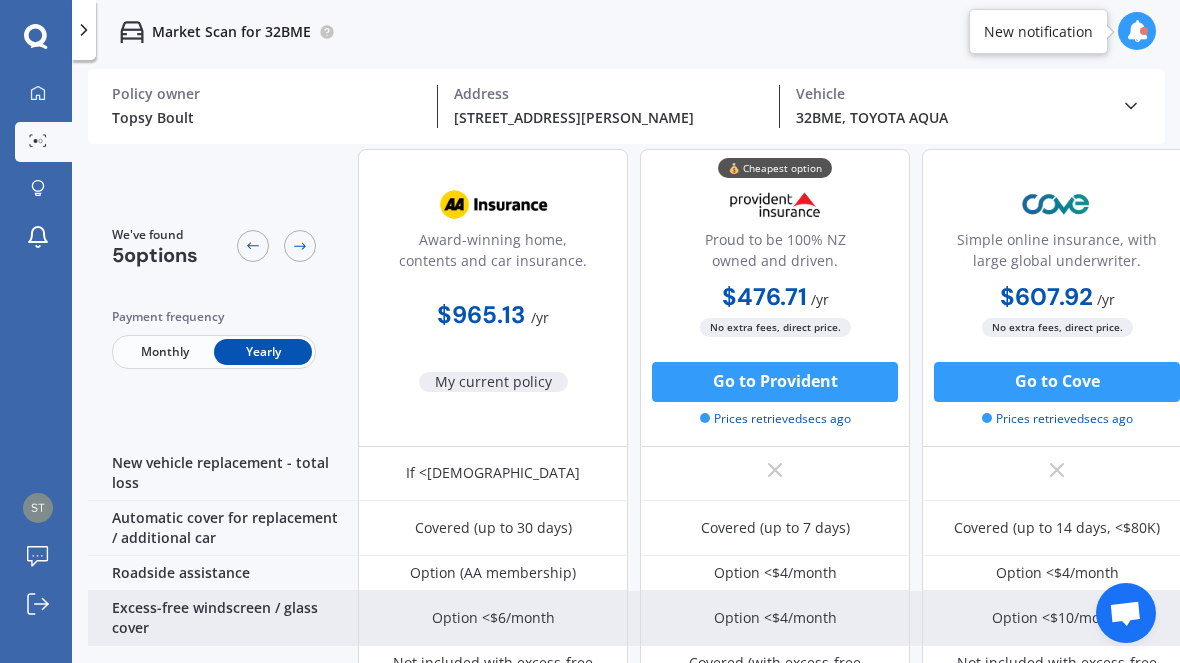 click on "Option <$4/month" at bounding box center [775, 618] 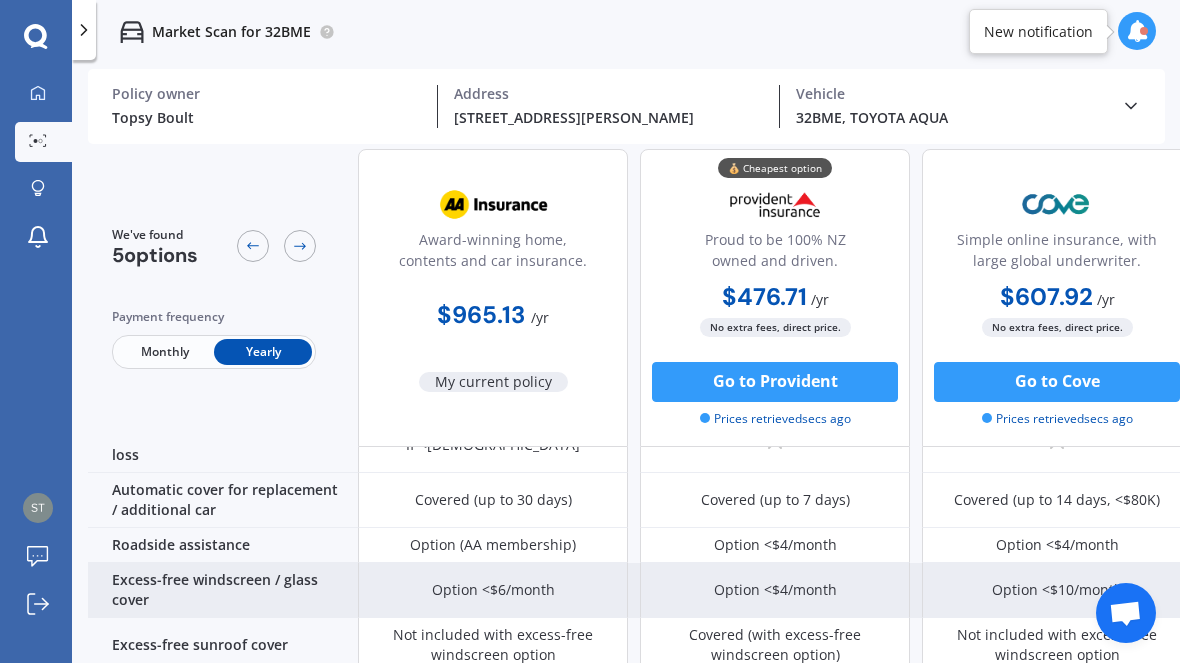 scroll, scrollTop: 643, scrollLeft: 0, axis: vertical 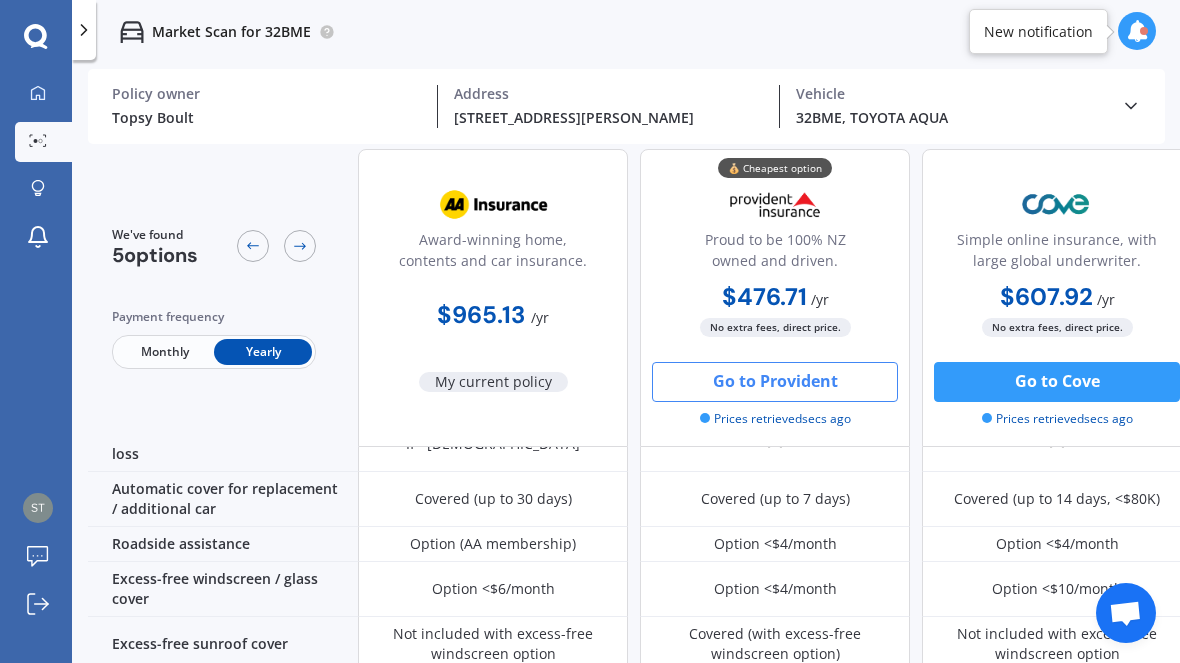 click on "Go to Provident" at bounding box center (775, 382) 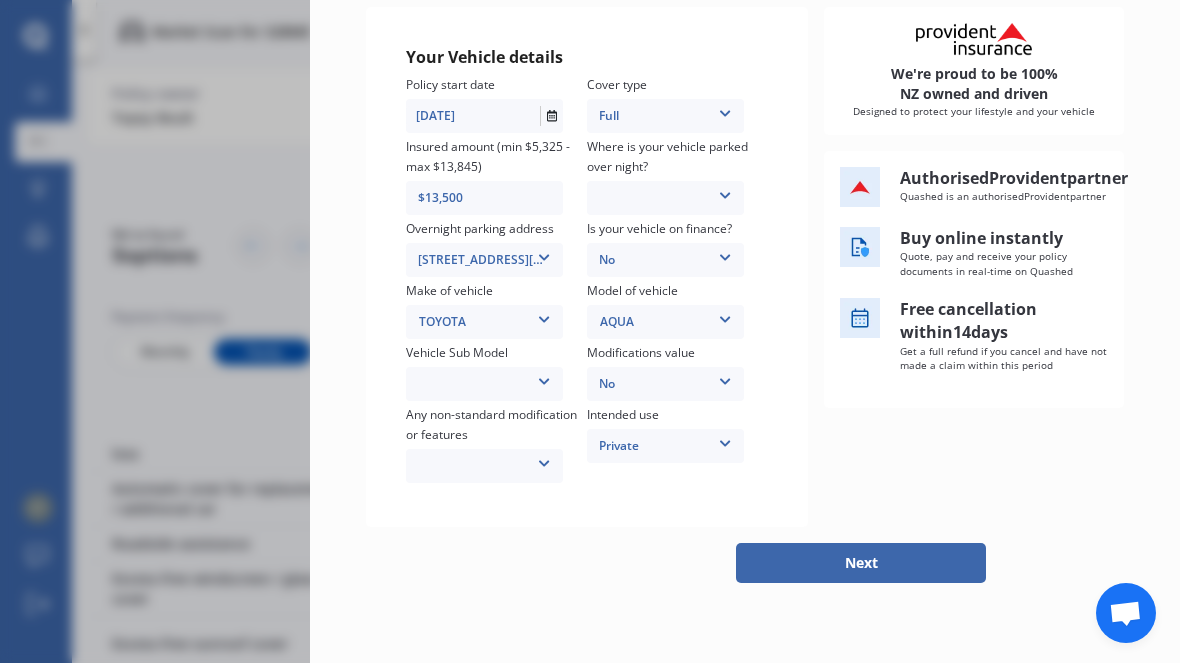 scroll, scrollTop: 323, scrollLeft: 0, axis: vertical 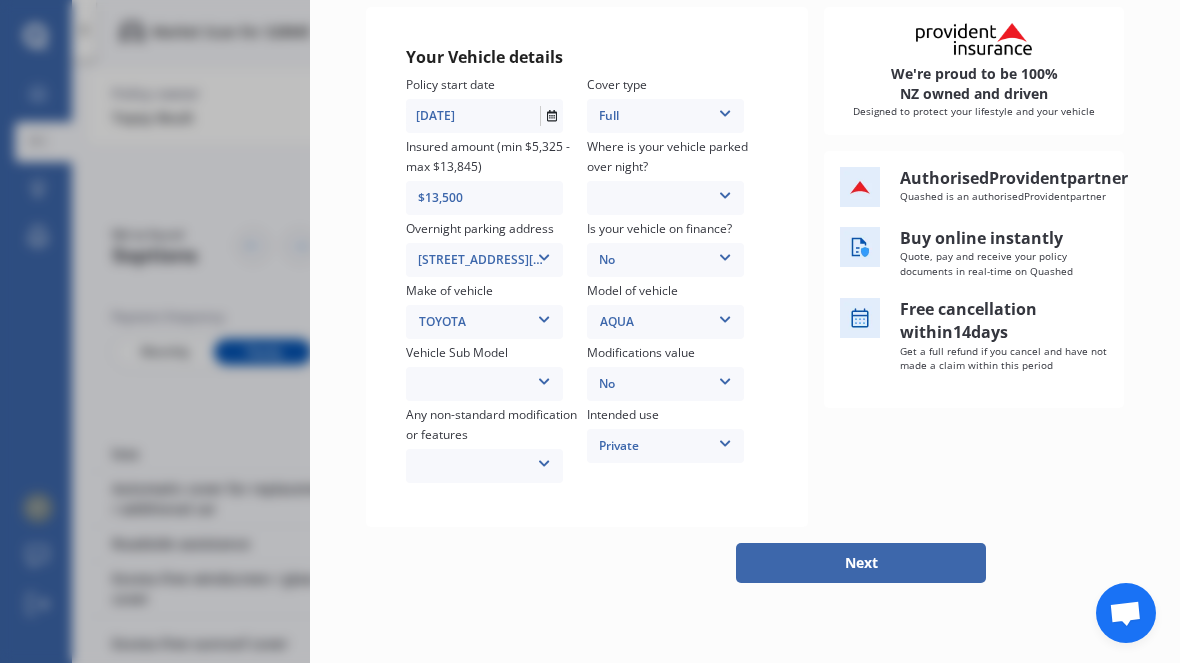 click at bounding box center (544, 378) 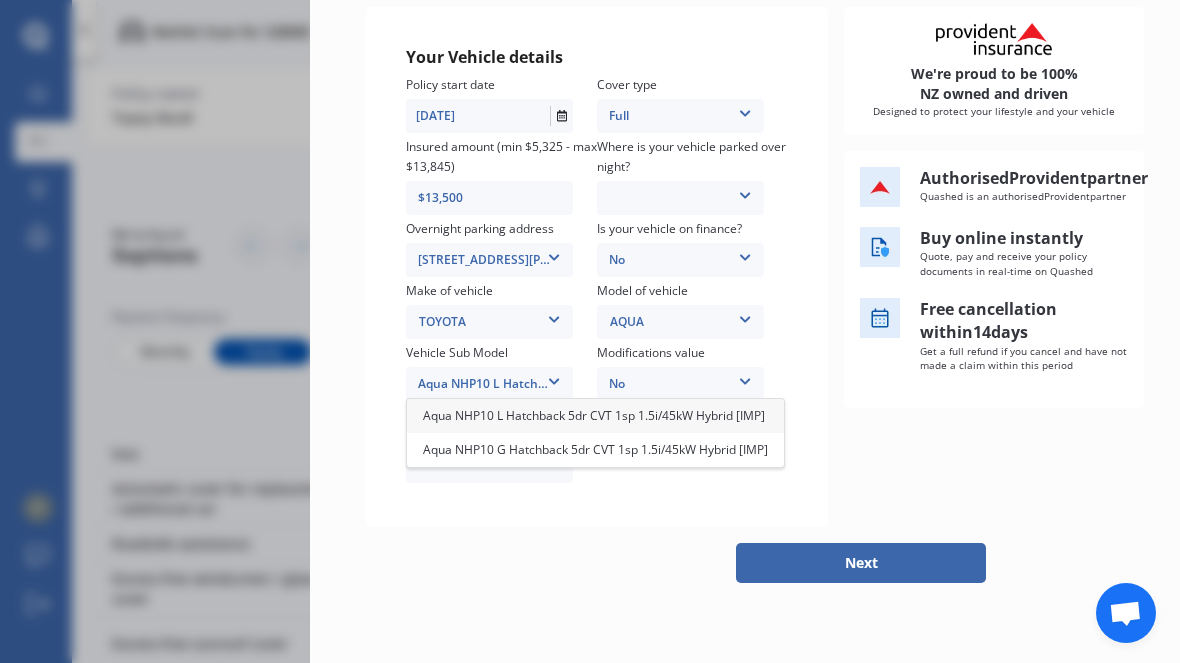click on "Aqua NHP10 L Hatchback 5dr CVT 1sp 1.5i/45kW Hybrid [IMP]" at bounding box center (594, 415) 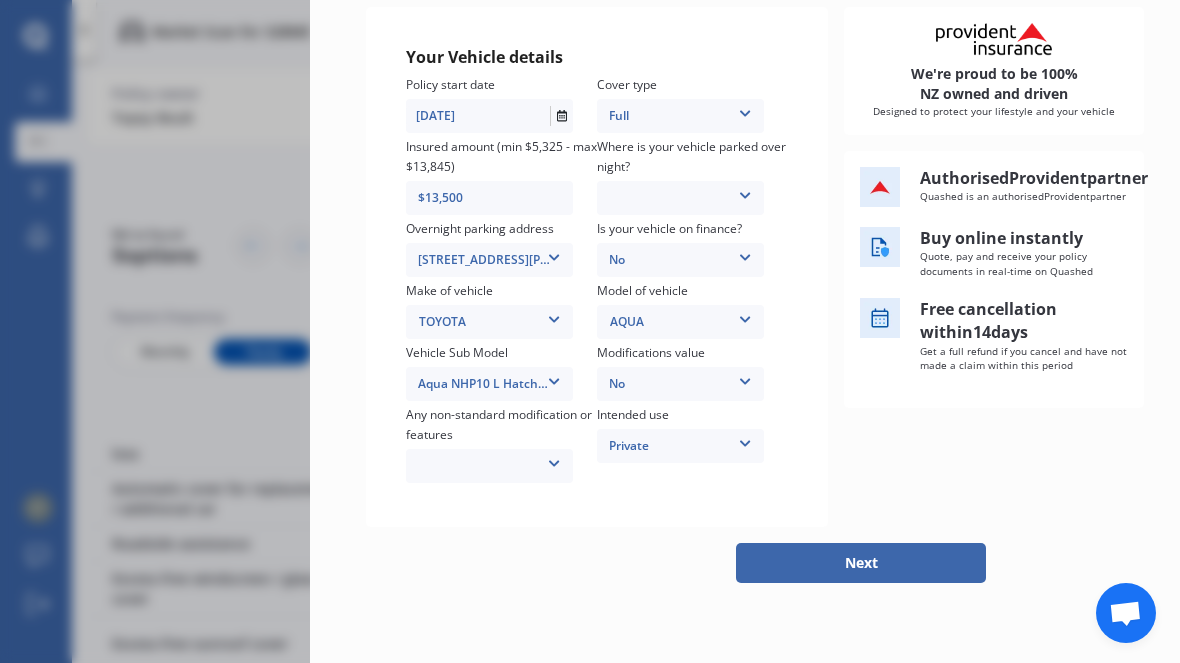 click at bounding box center [554, 460] 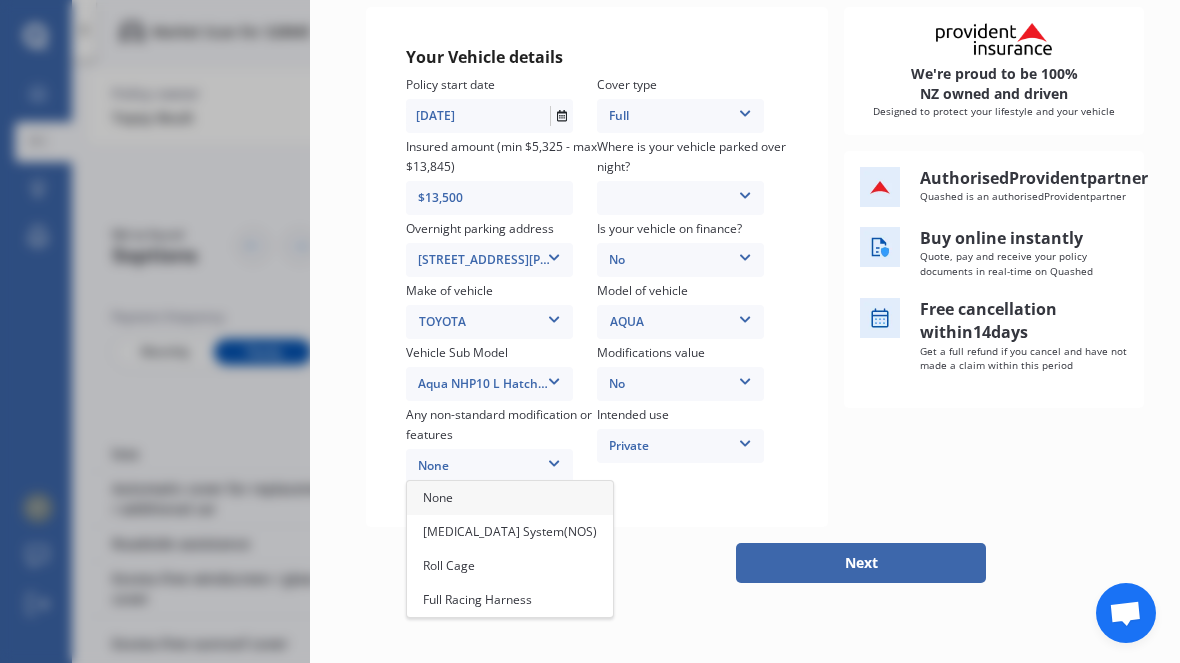click on "None" at bounding box center (510, 498) 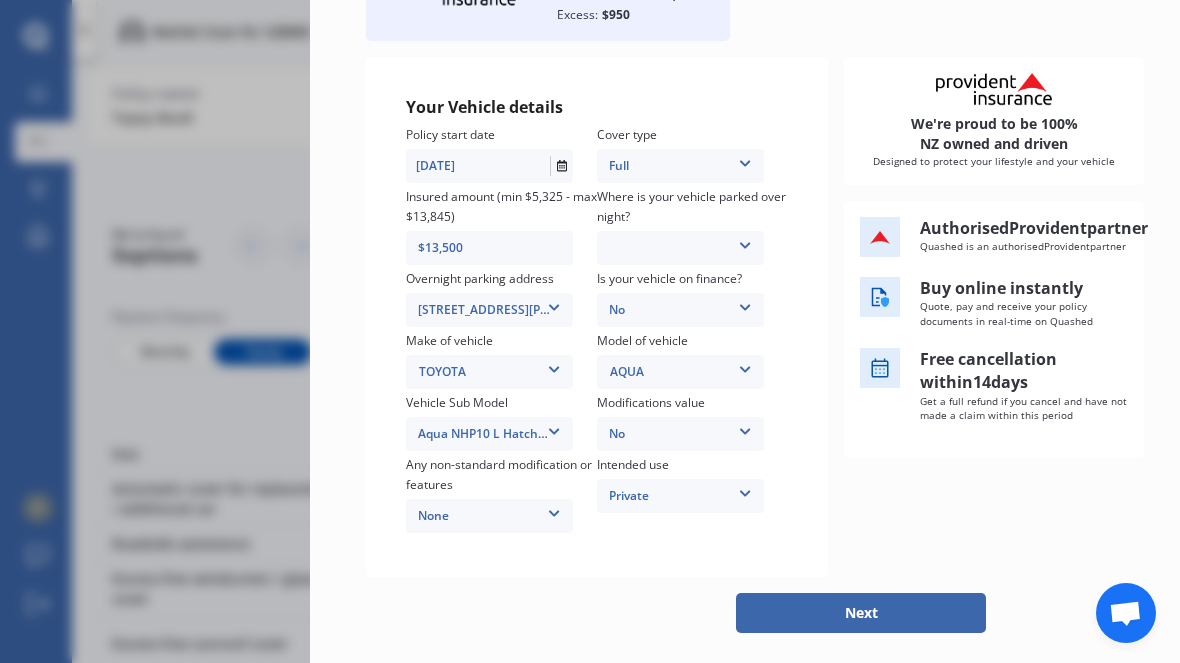 scroll, scrollTop: 182, scrollLeft: 0, axis: vertical 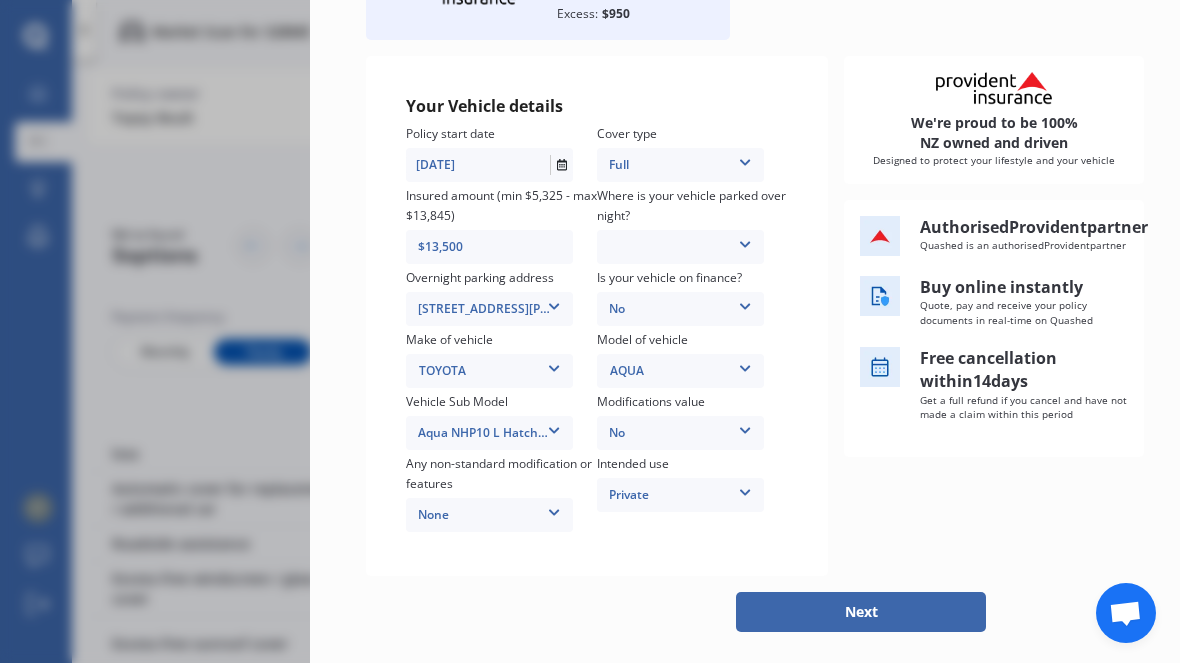 click at bounding box center [745, 241] 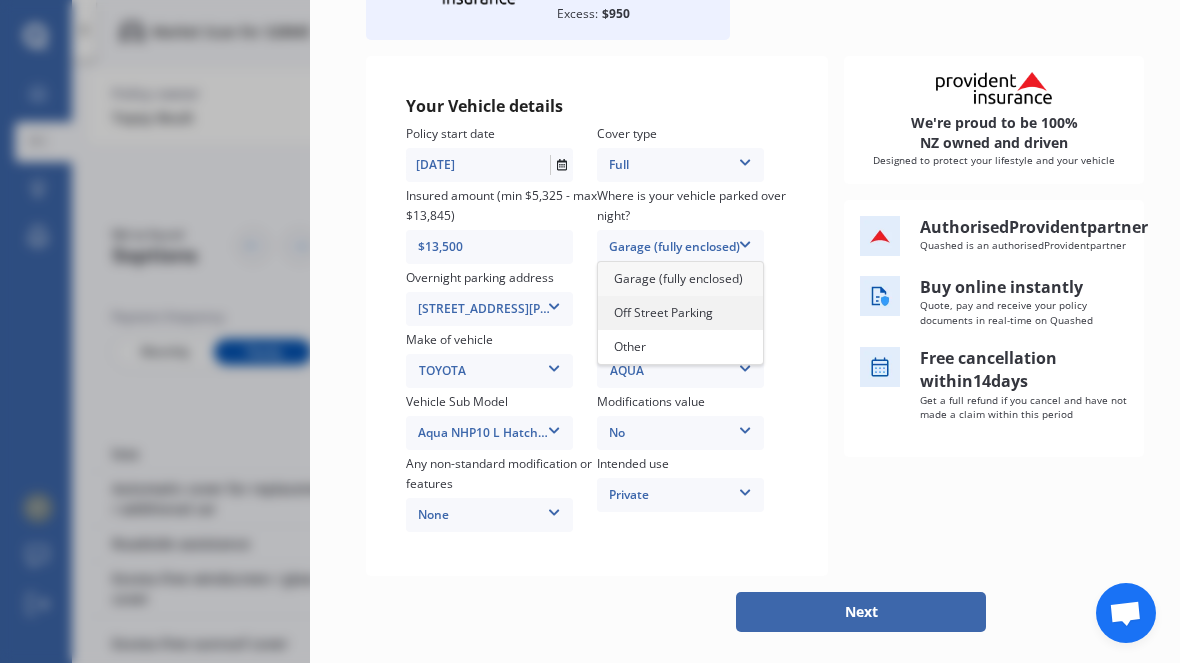 click on "Off Street Parking" at bounding box center (680, 313) 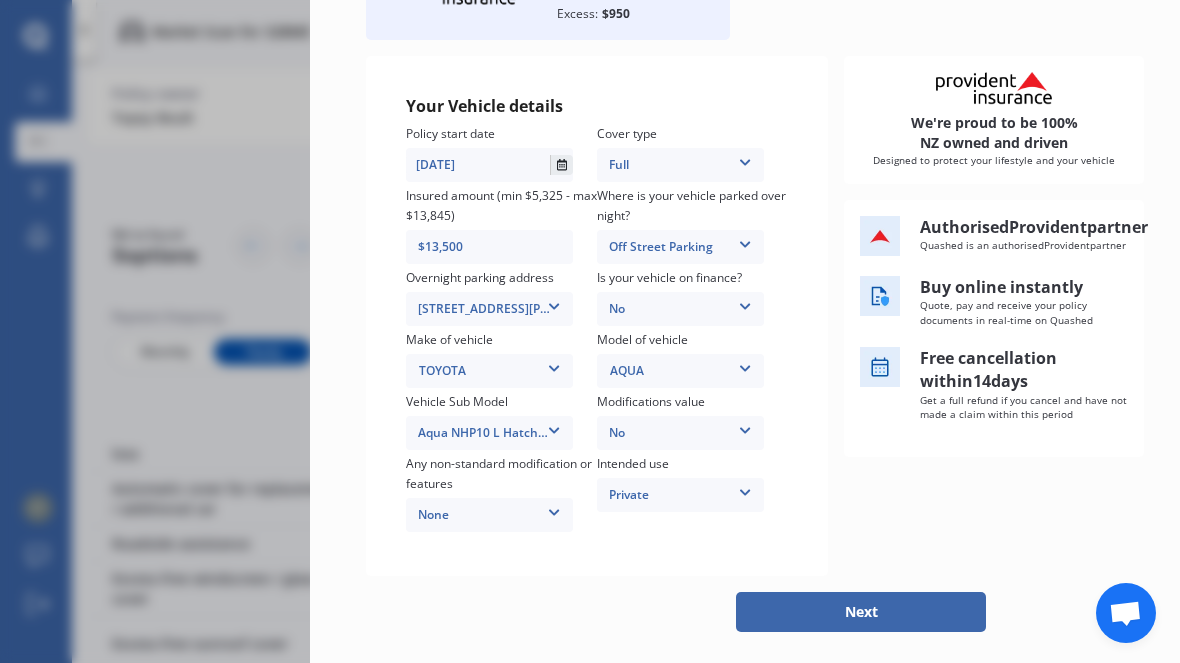 click 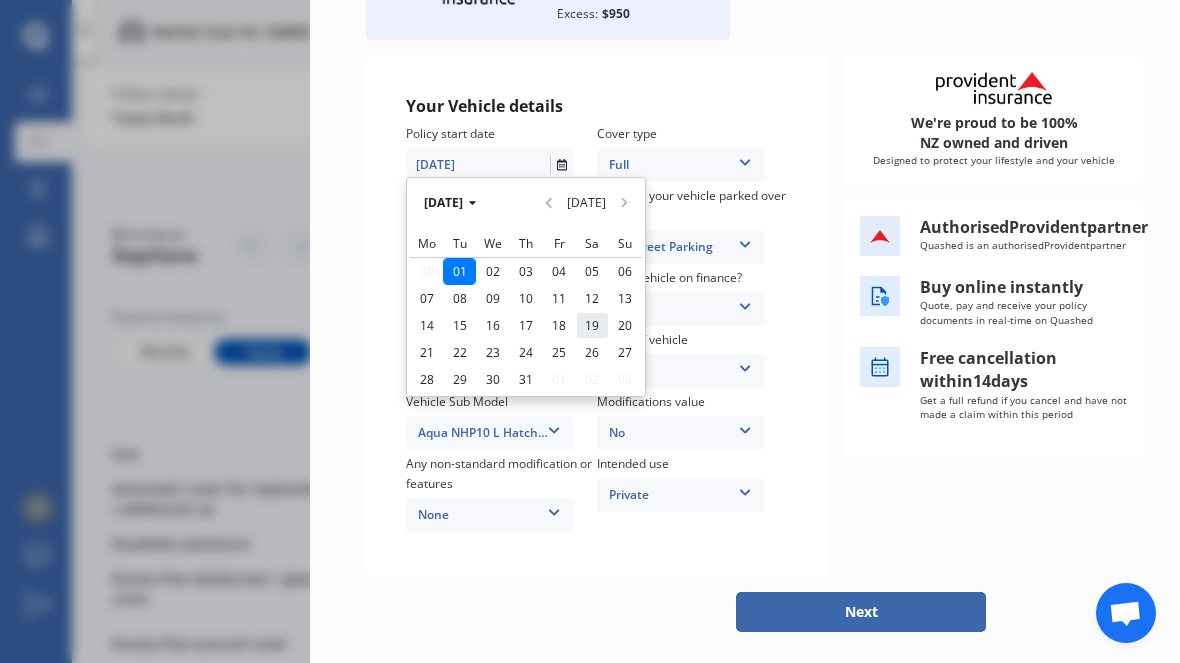 click on "19" at bounding box center (592, 325) 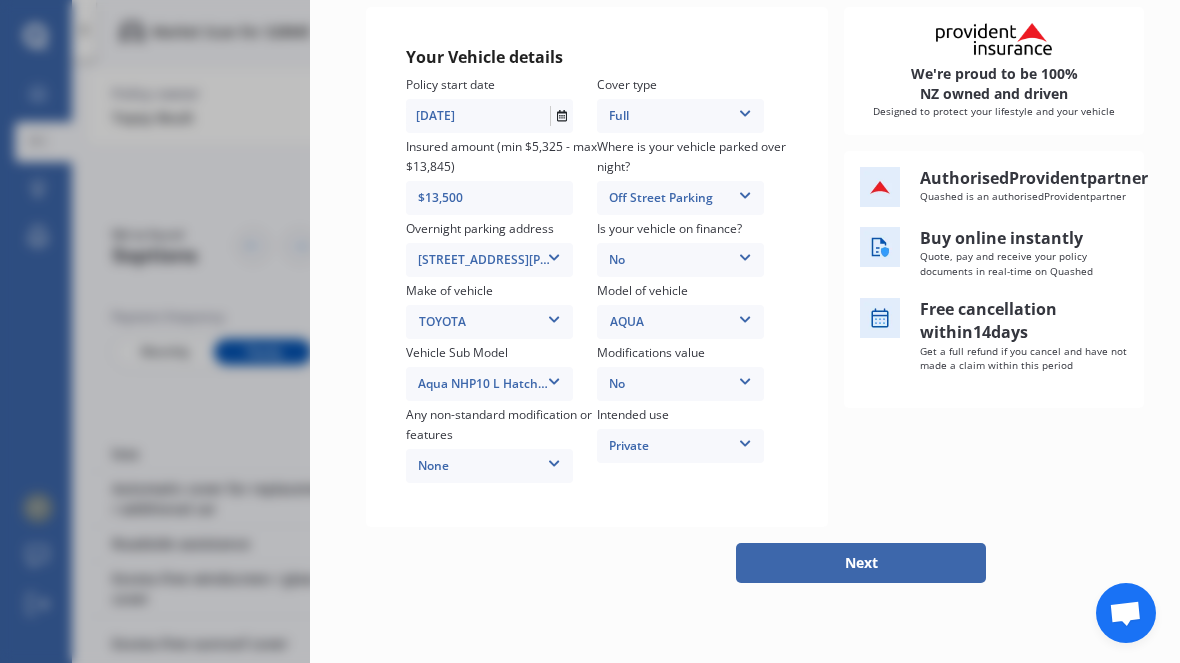 click on "Next" at bounding box center (861, 563) 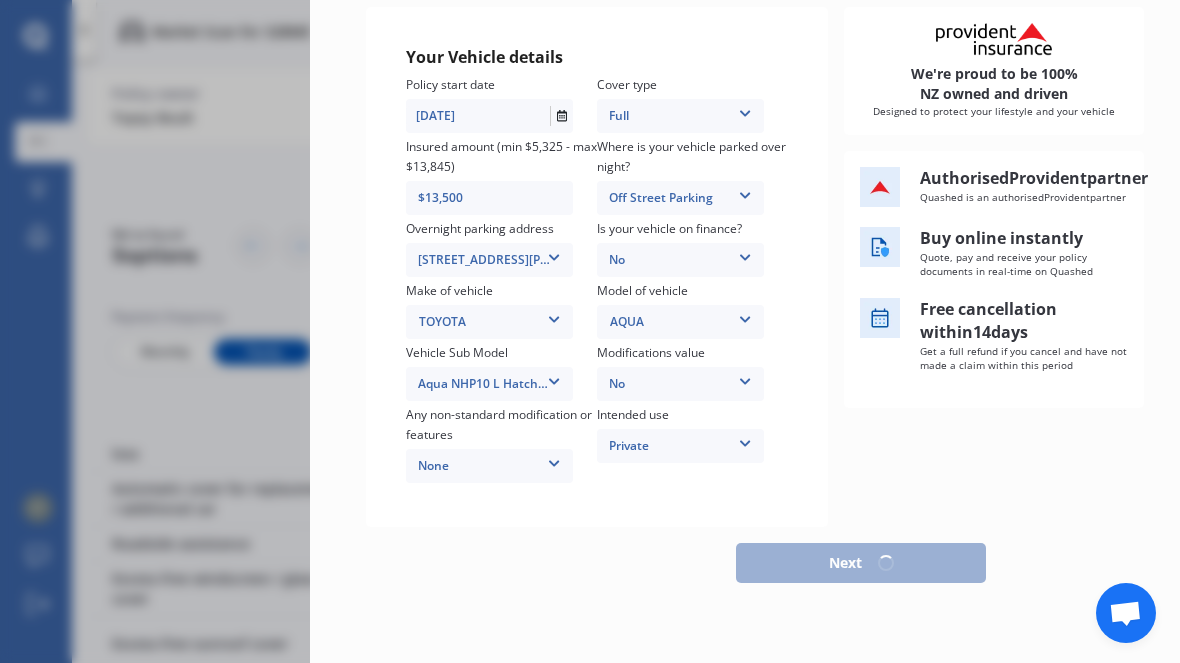 scroll, scrollTop: 318, scrollLeft: 0, axis: vertical 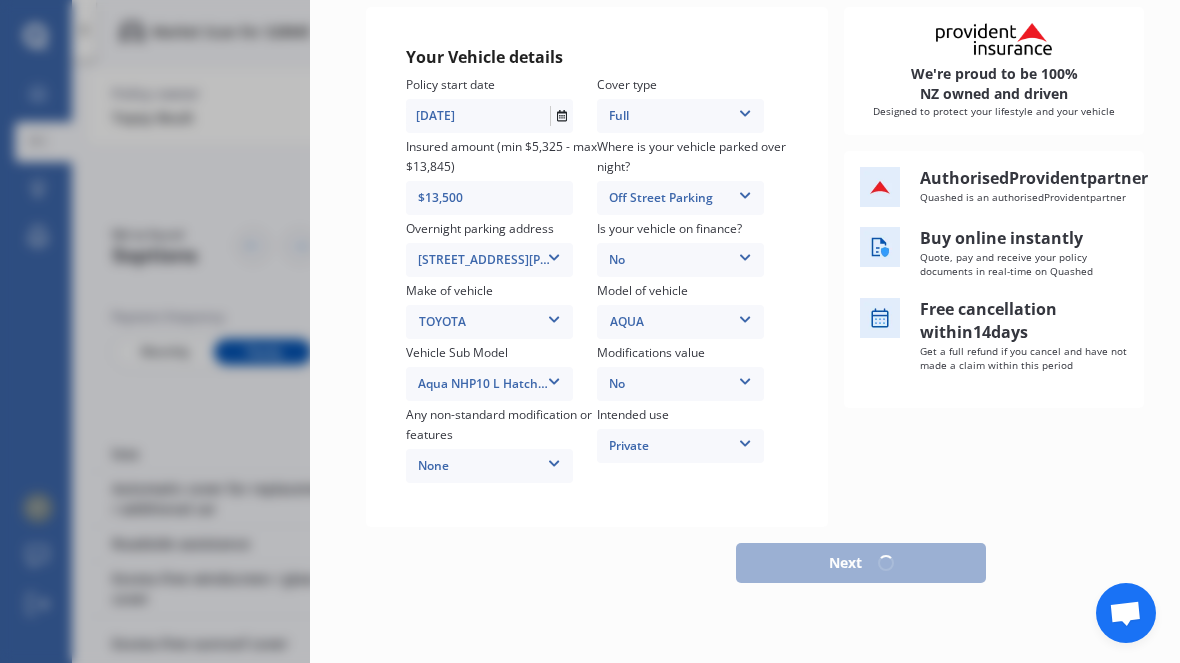 select on "15" 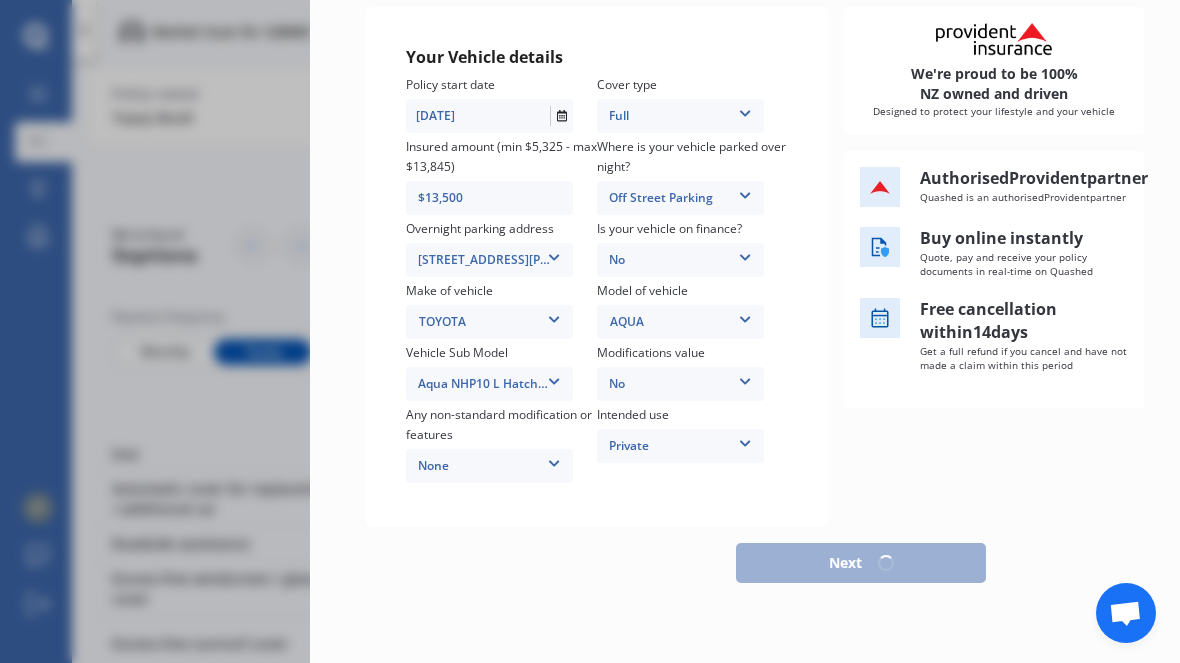 select on "1951" 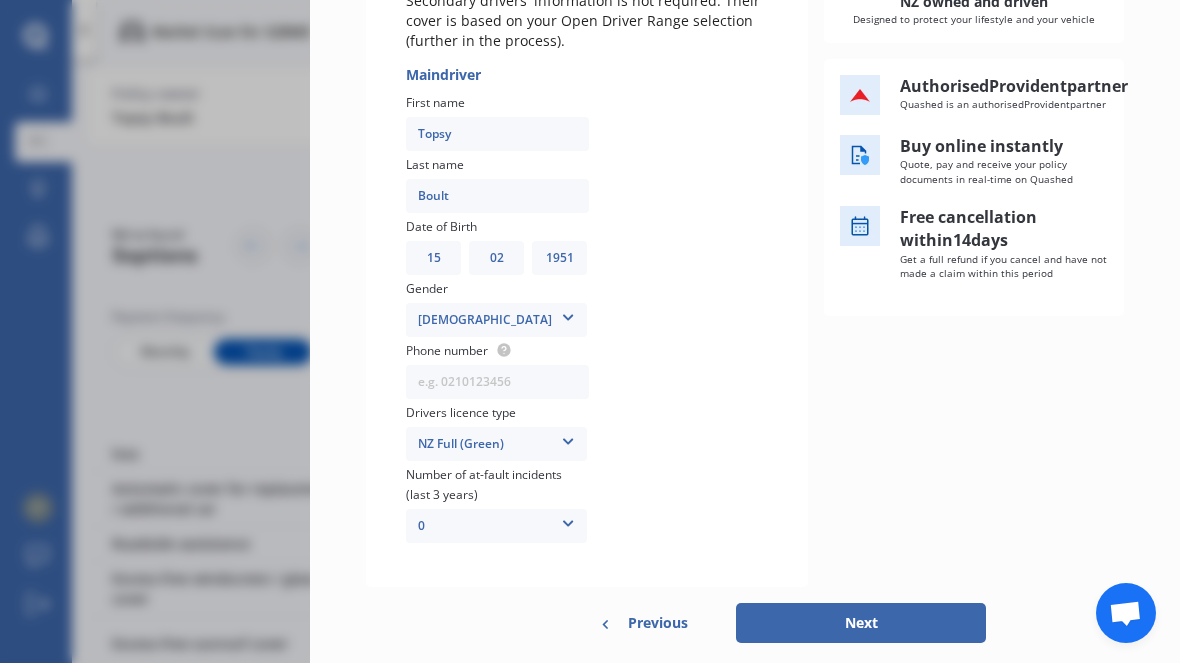 scroll, scrollTop: 324, scrollLeft: 0, axis: vertical 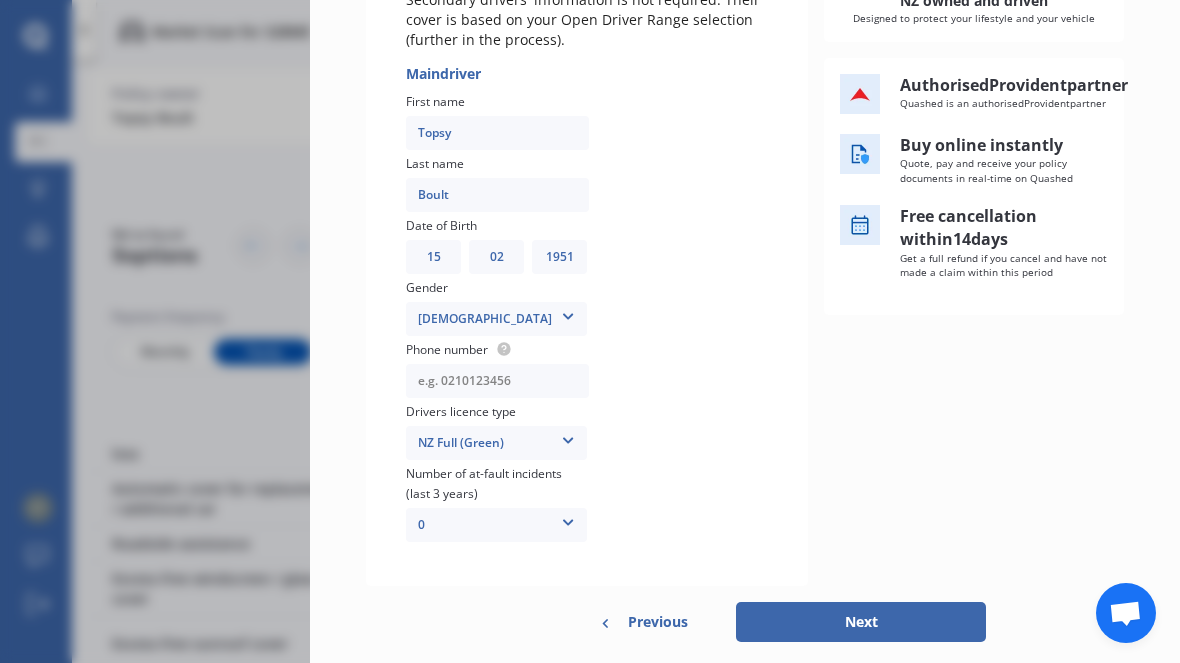 click at bounding box center [497, 381] 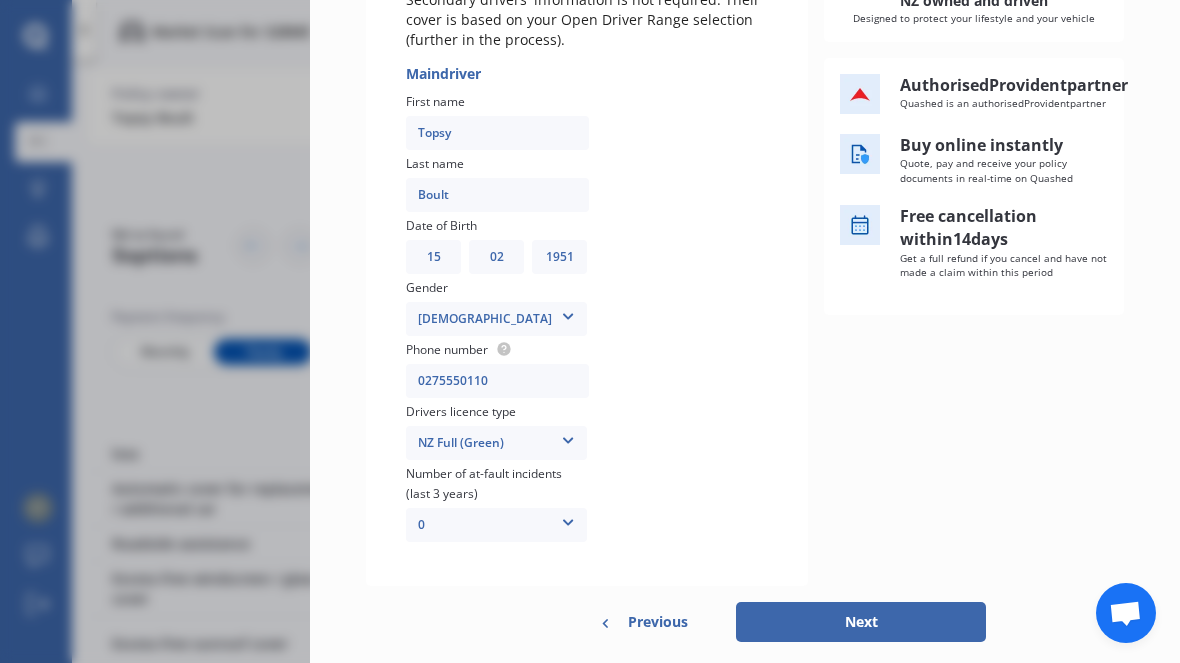 type on "0275550110" 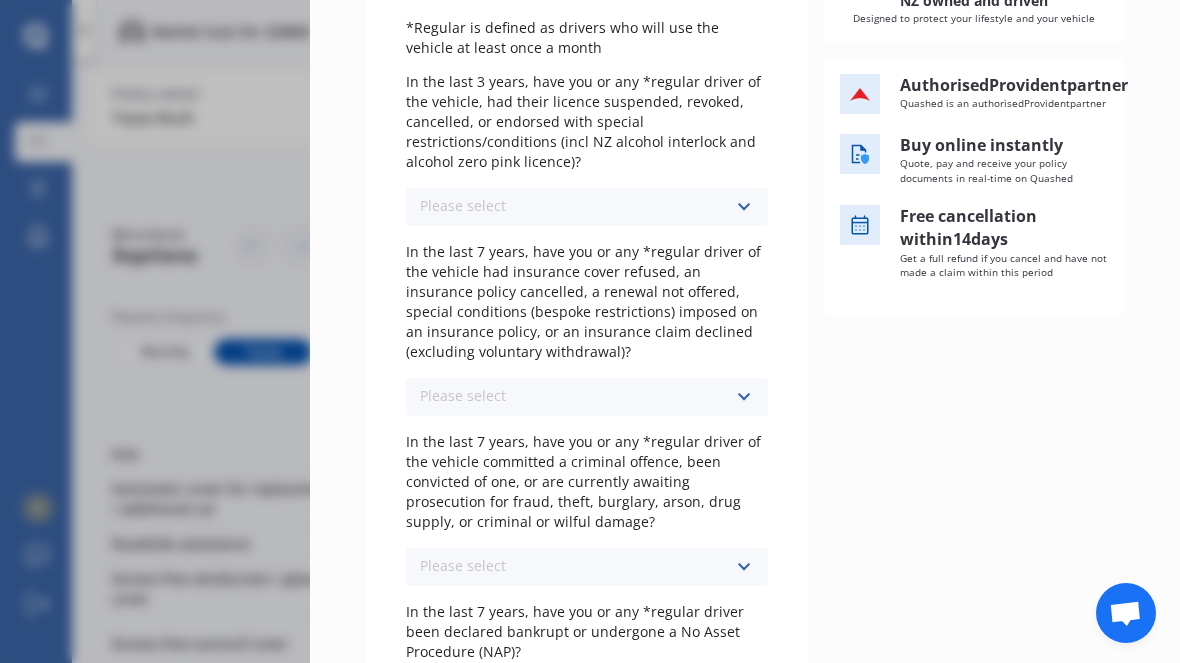scroll, scrollTop: 0, scrollLeft: 0, axis: both 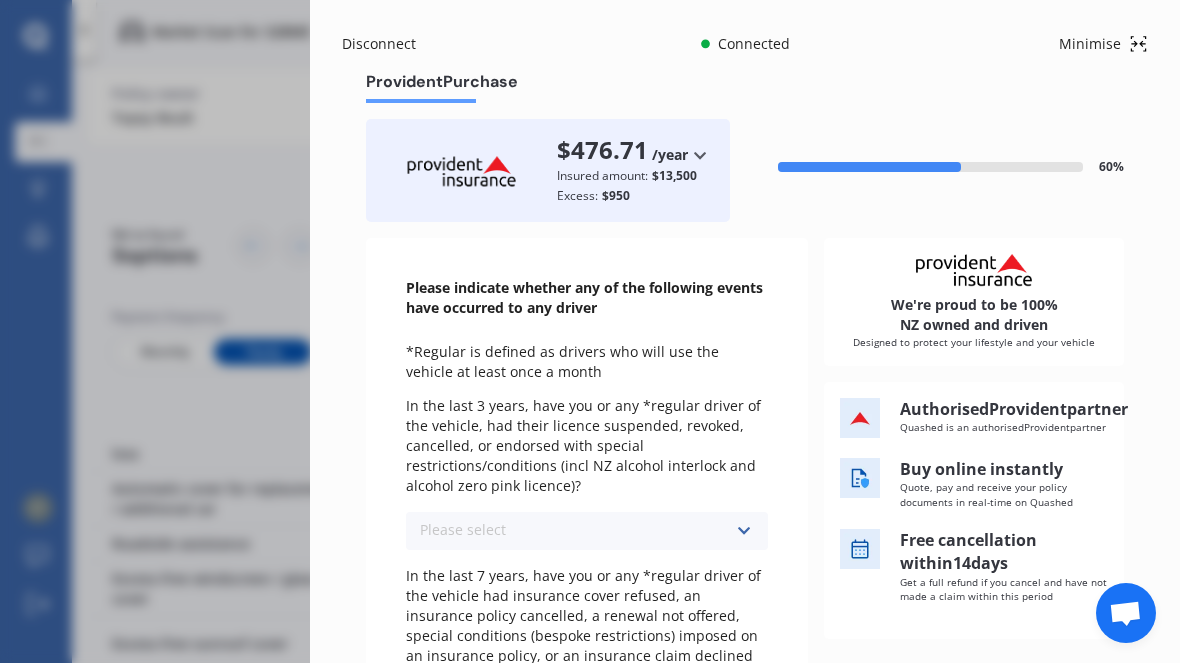 click at bounding box center (743, 531) 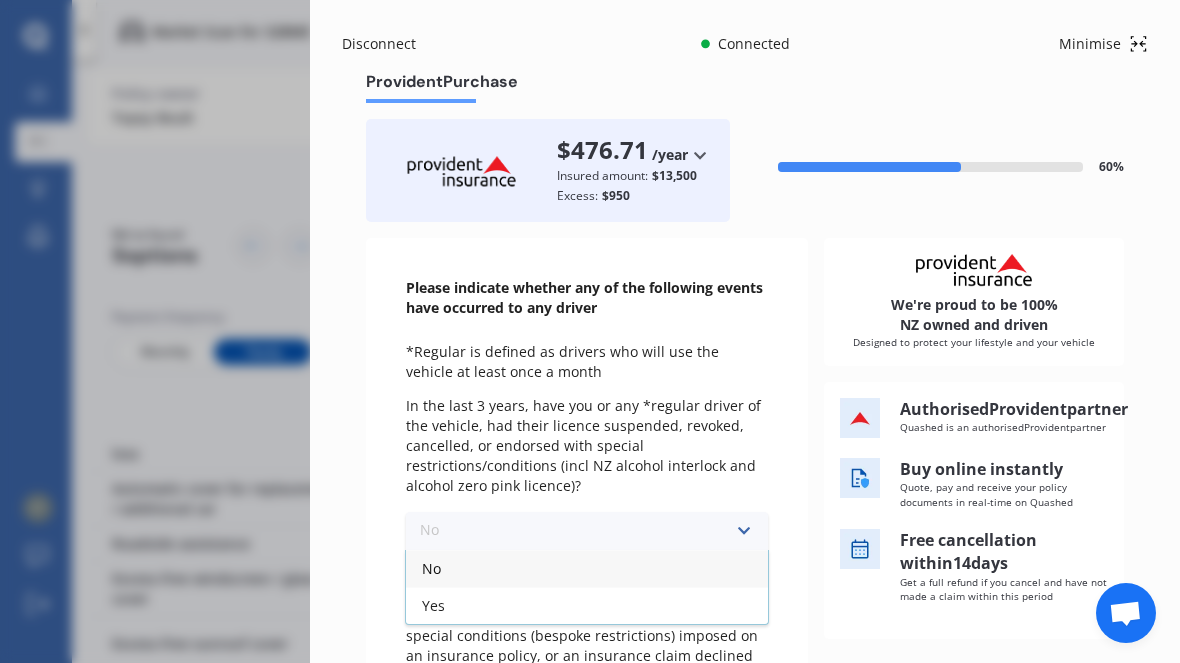click on "No" at bounding box center [587, 568] 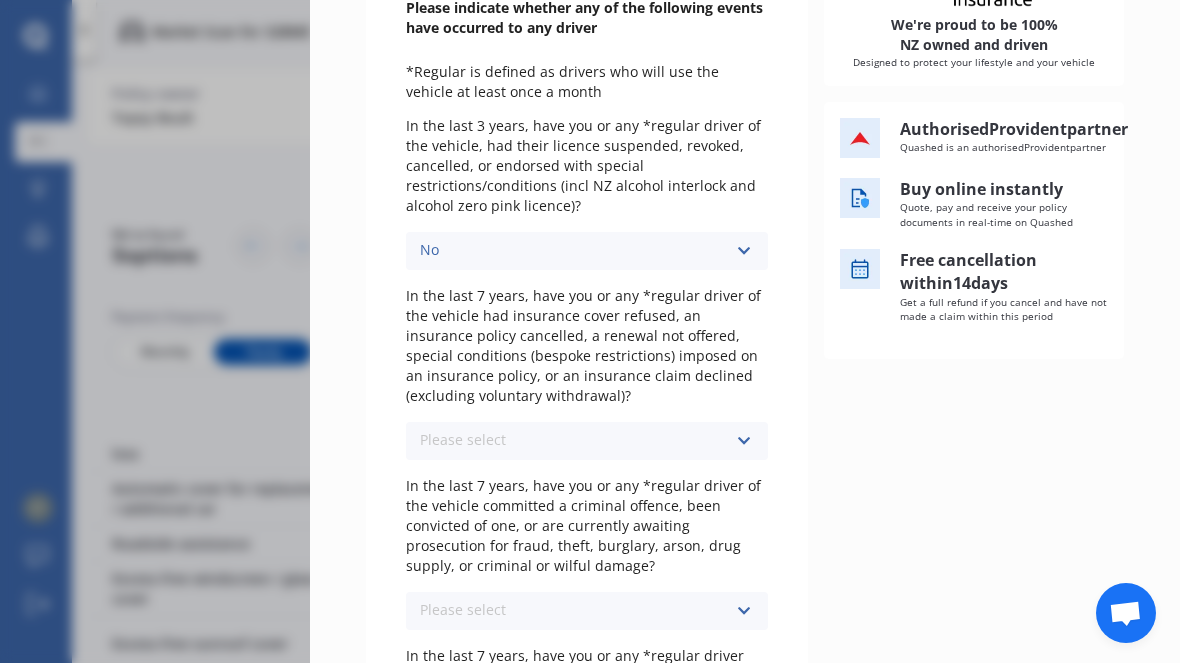 scroll, scrollTop: 289, scrollLeft: 0, axis: vertical 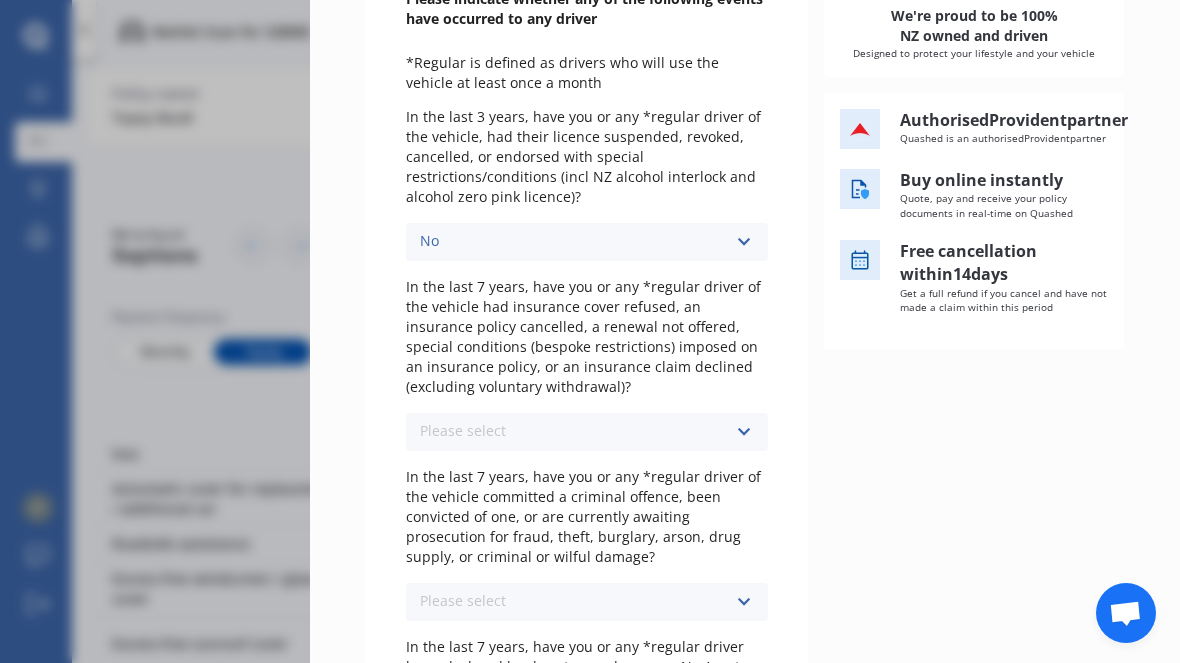click at bounding box center [743, 432] 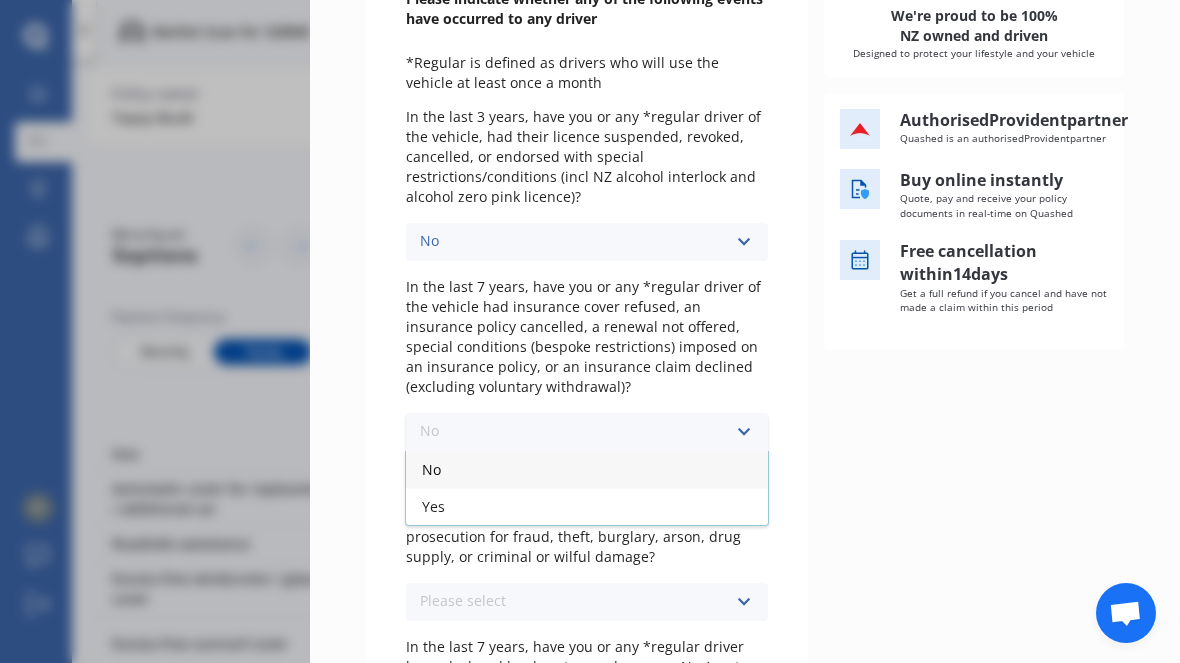click on "No" at bounding box center [587, 469] 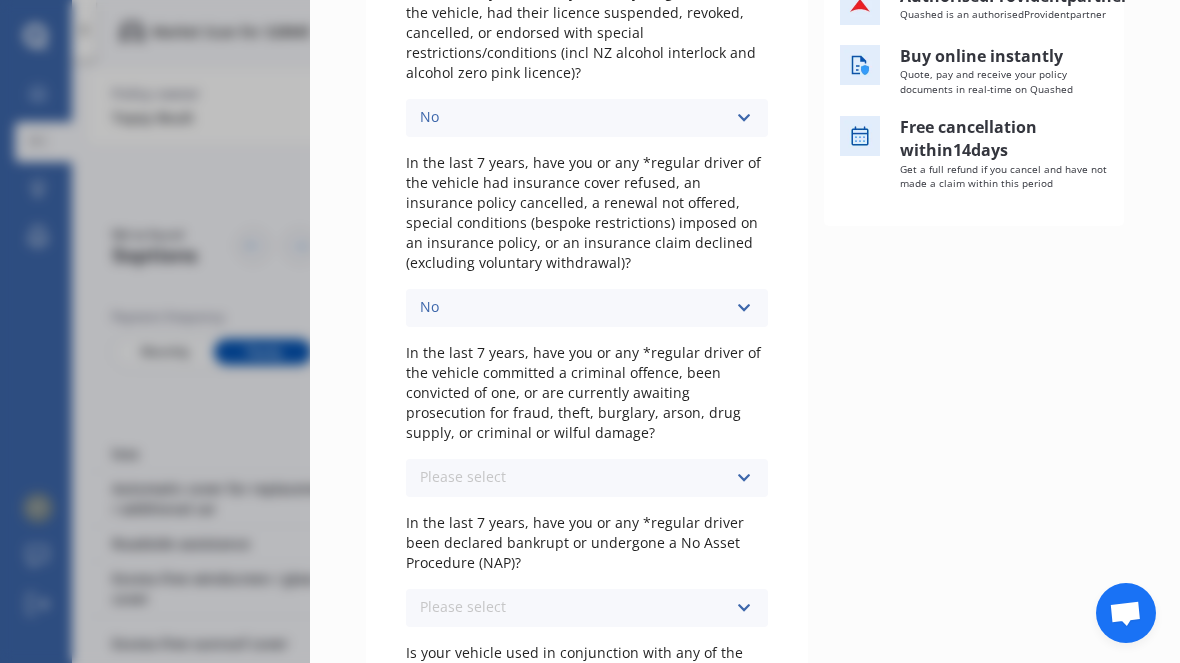 scroll, scrollTop: 413, scrollLeft: 0, axis: vertical 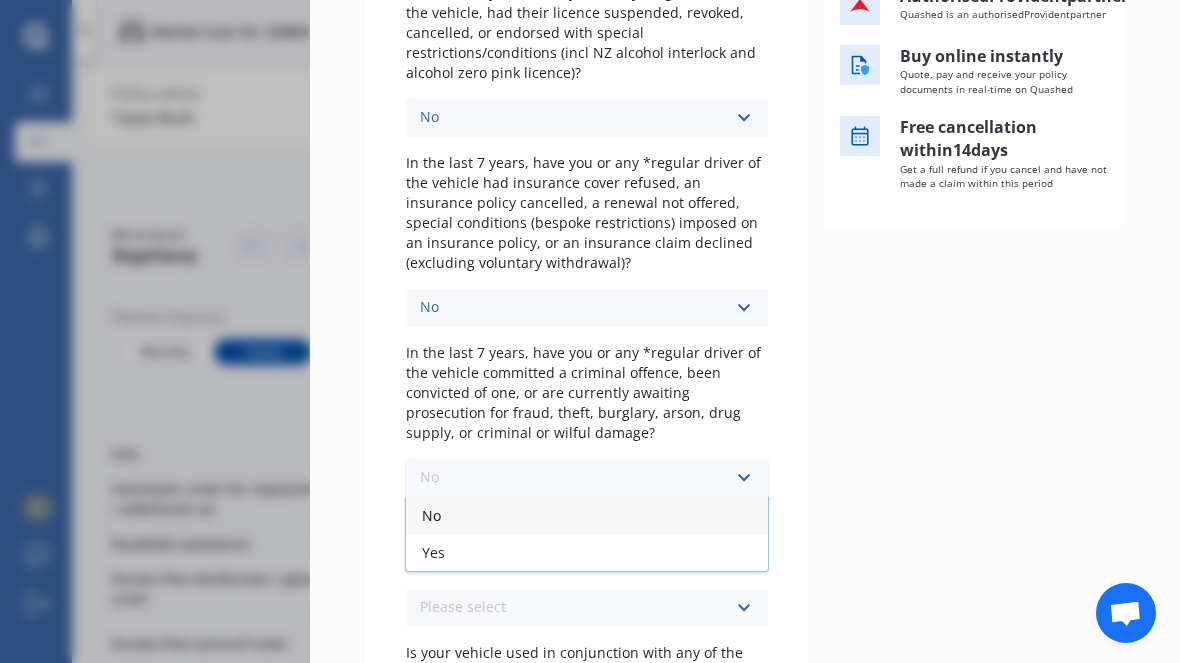 click on "No" at bounding box center (587, 515) 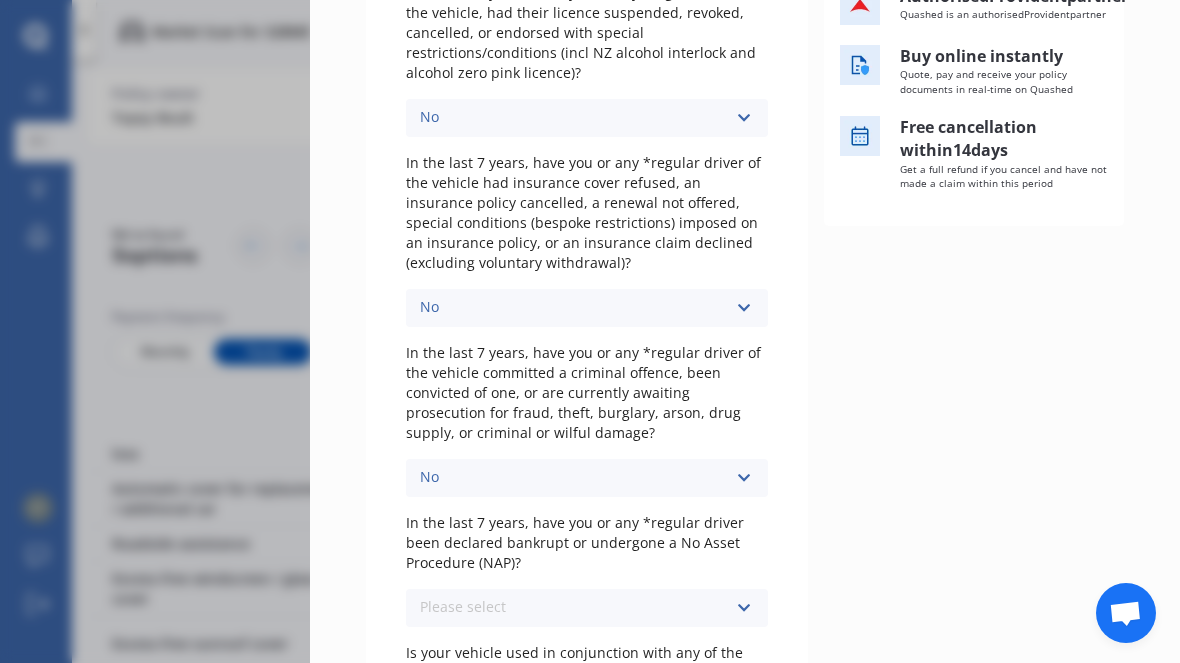click at bounding box center [743, 608] 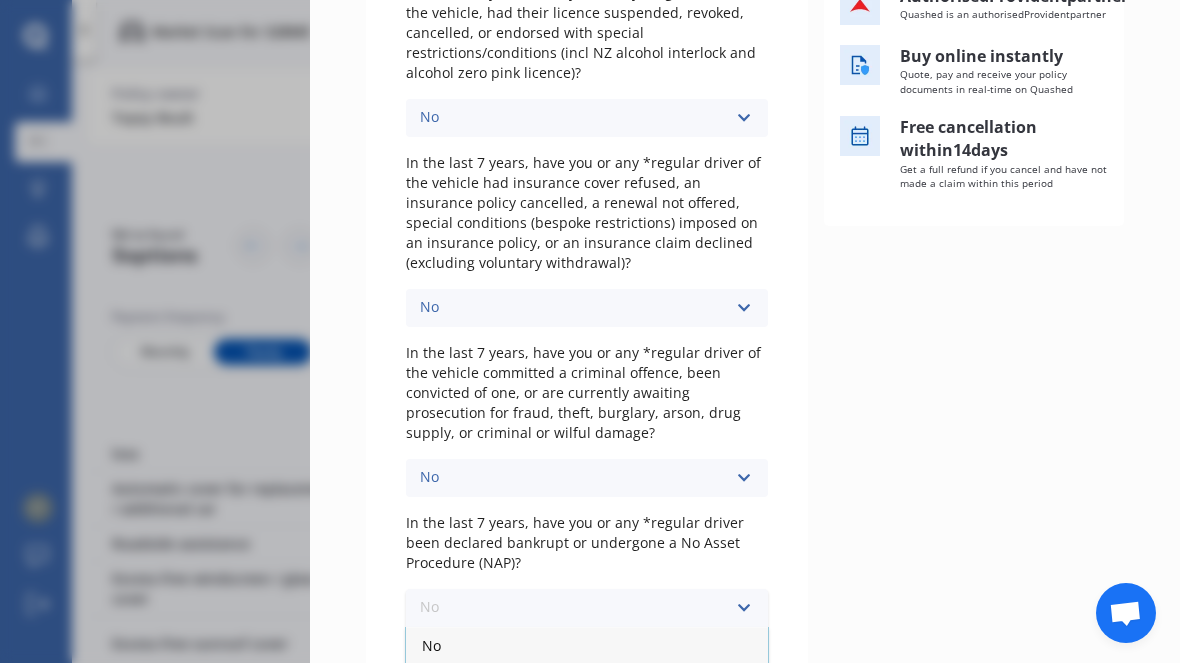 click on "No" at bounding box center (587, 645) 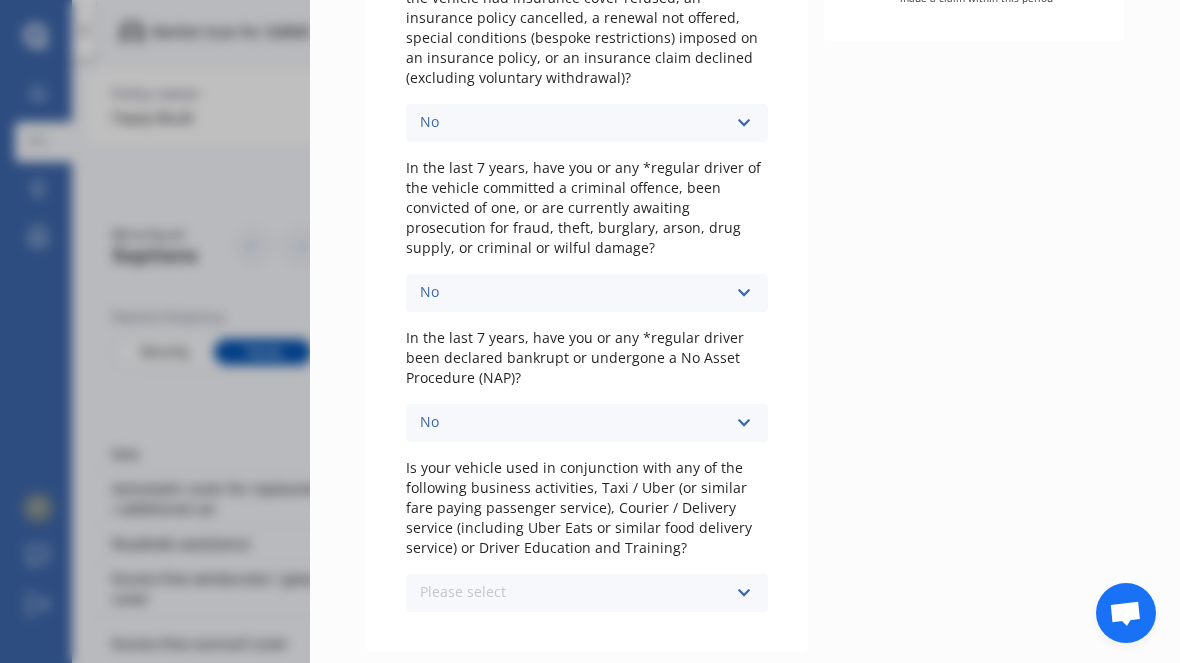 scroll, scrollTop: 597, scrollLeft: 0, axis: vertical 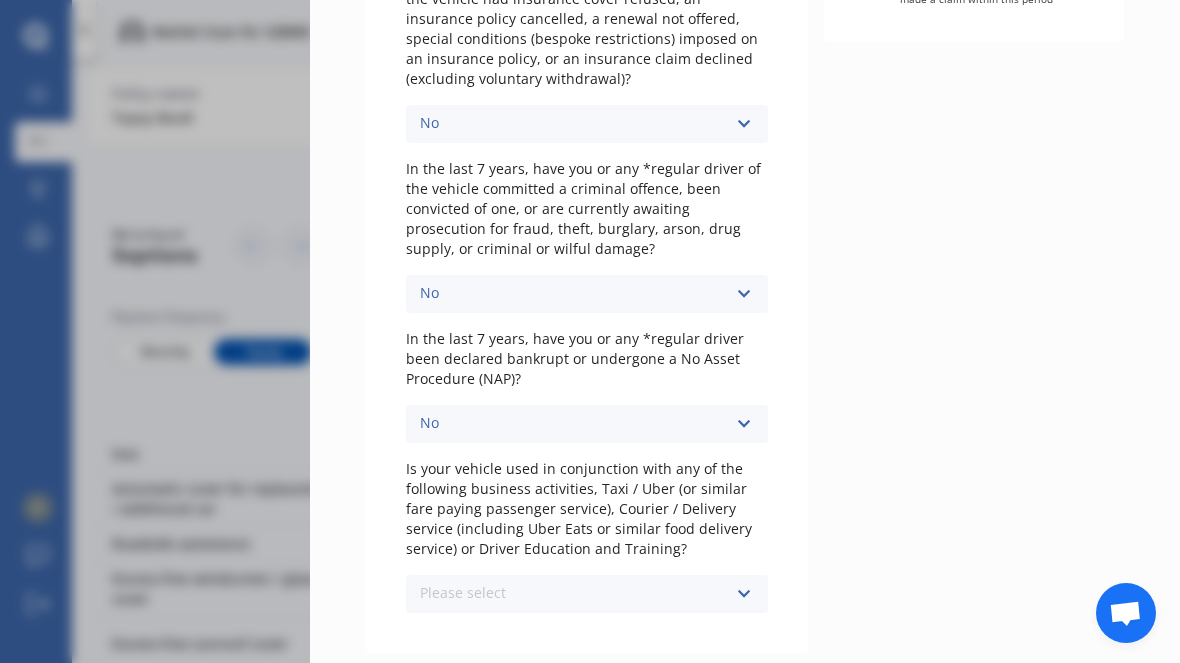 click at bounding box center (743, 594) 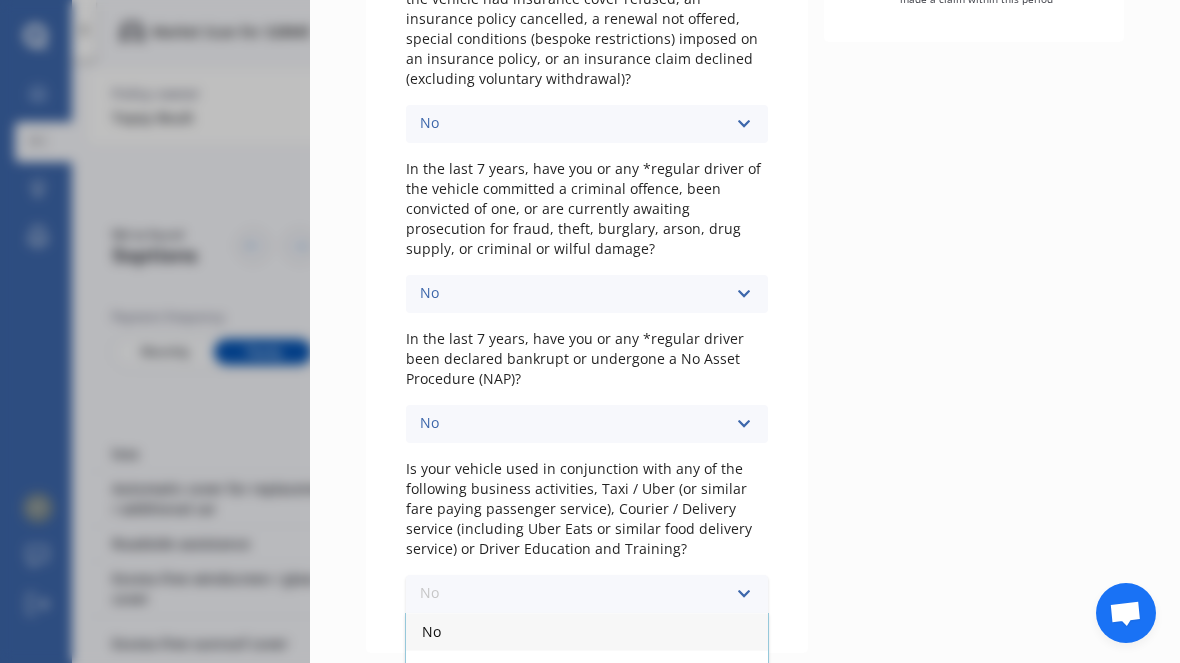 click on "No" at bounding box center (587, 631) 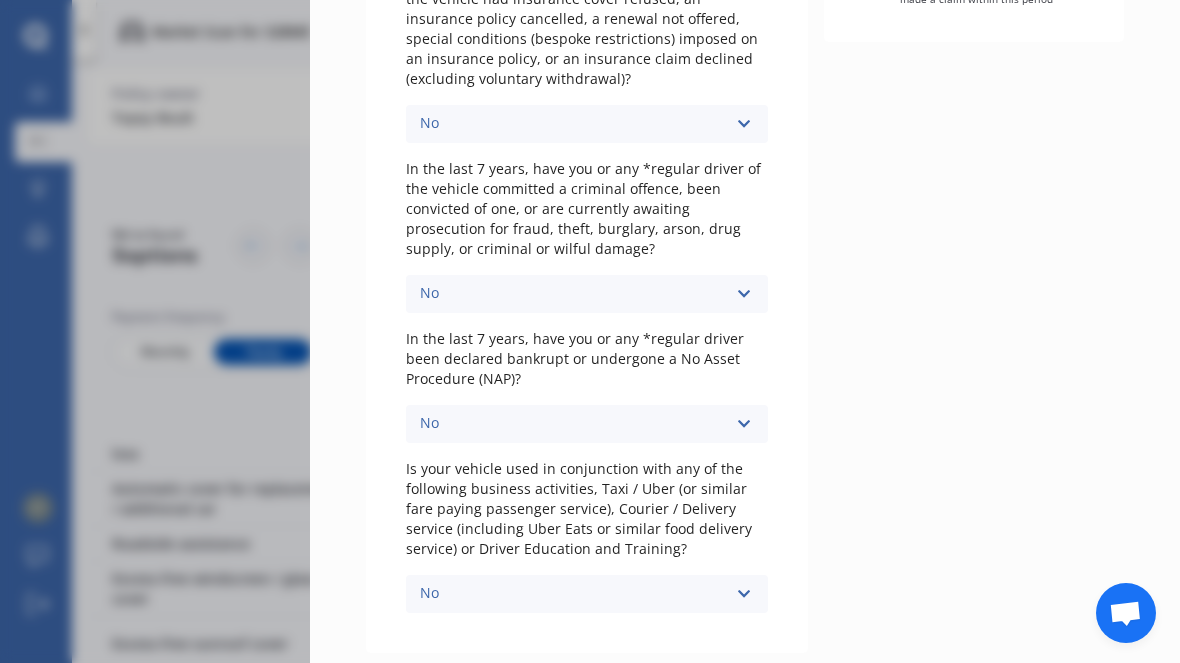 click on "Next" at bounding box center [861, 689] 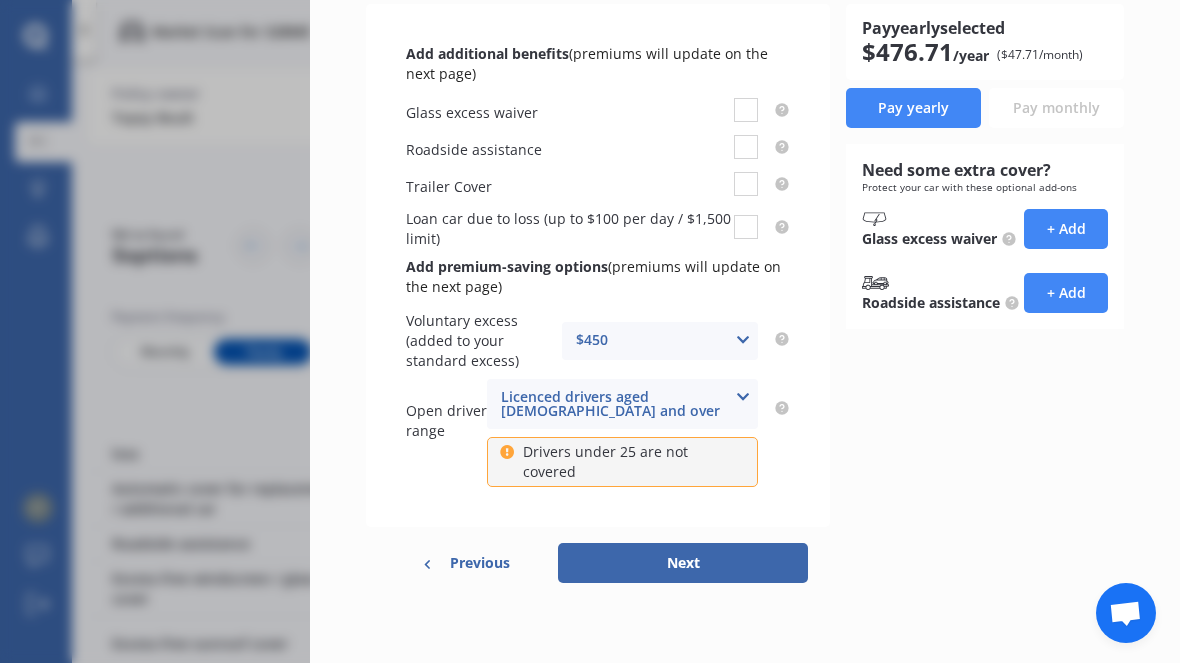 scroll, scrollTop: 0, scrollLeft: 0, axis: both 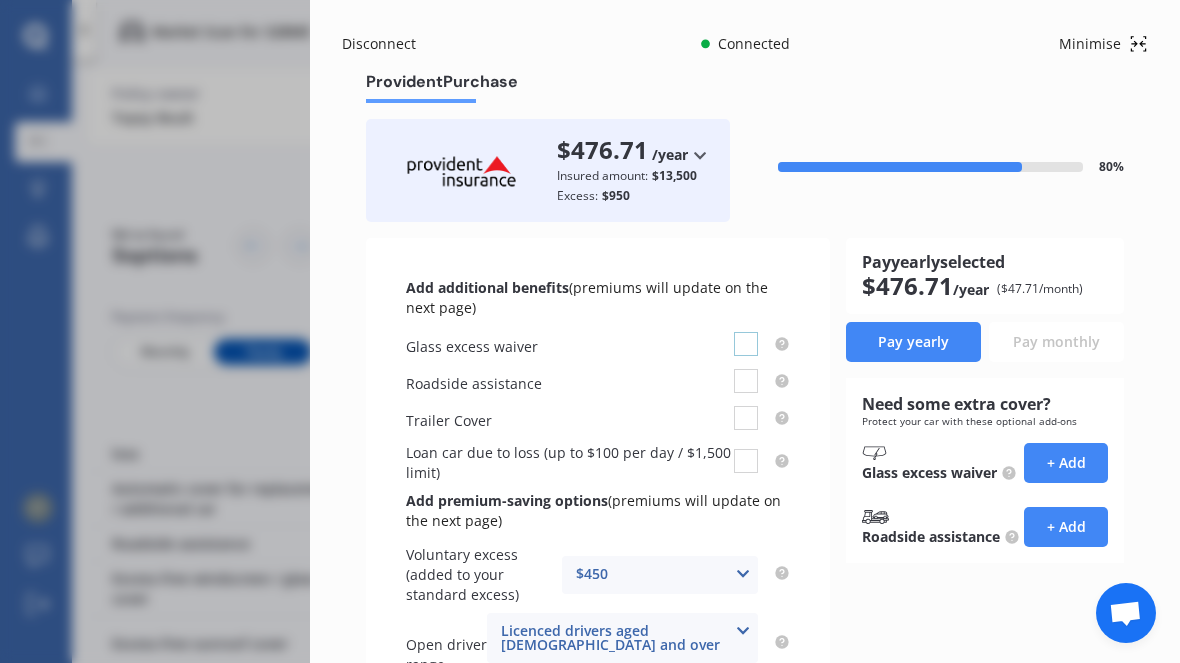 click at bounding box center [746, 332] 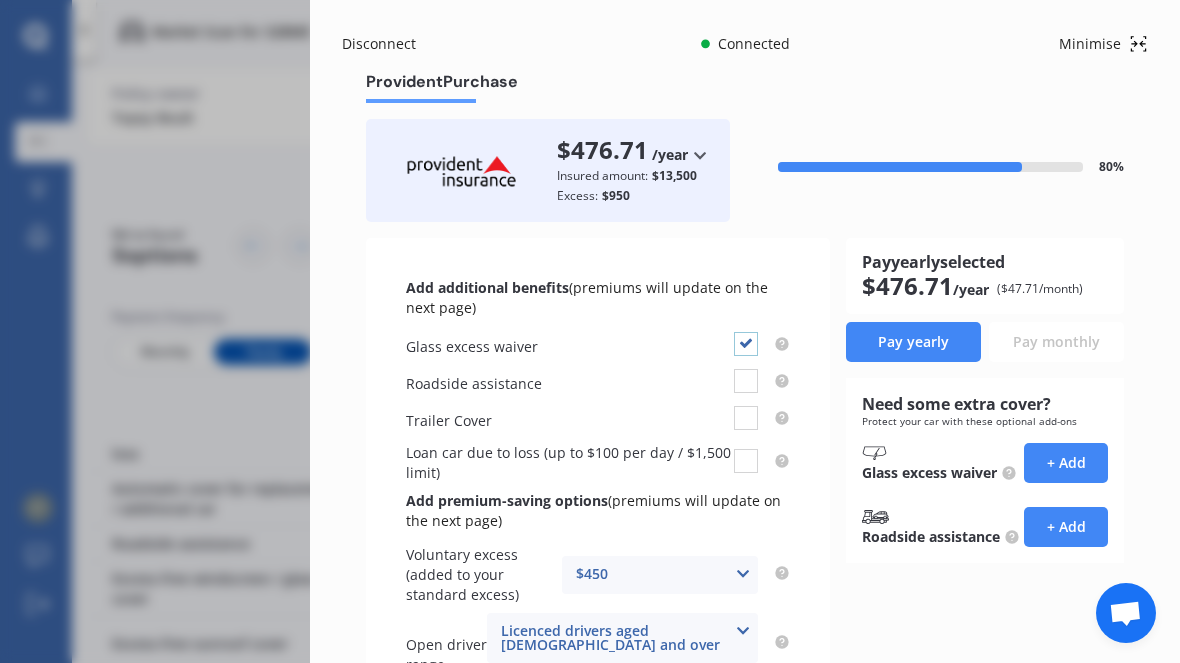checkbox on "true" 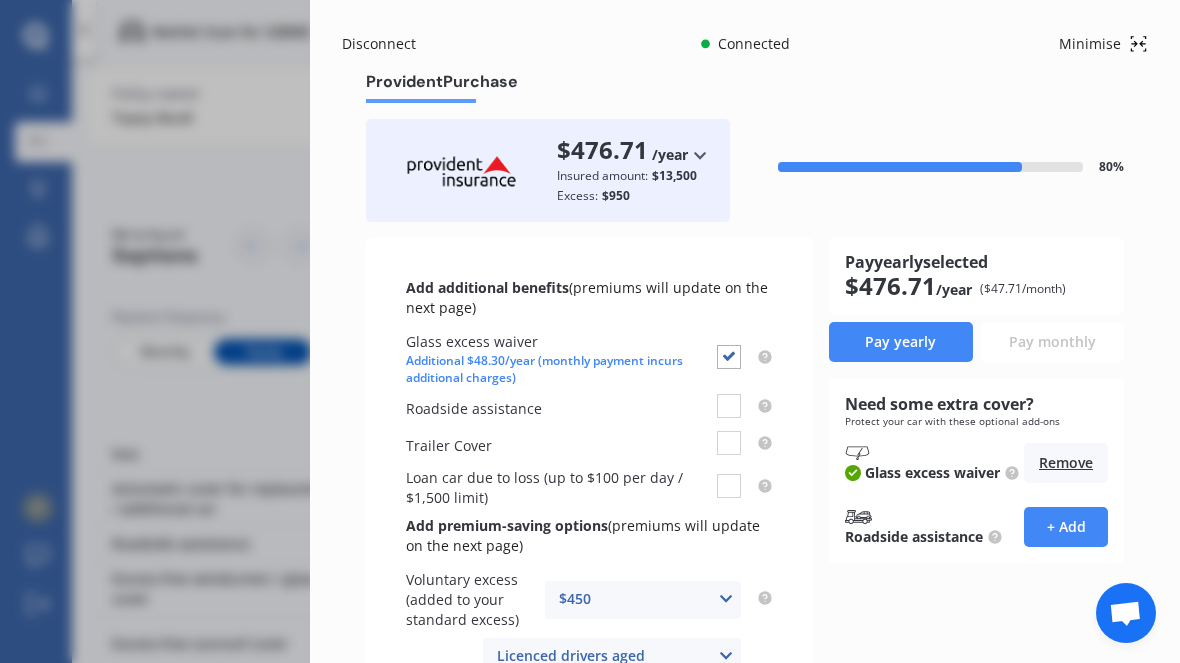 click at bounding box center [726, 599] 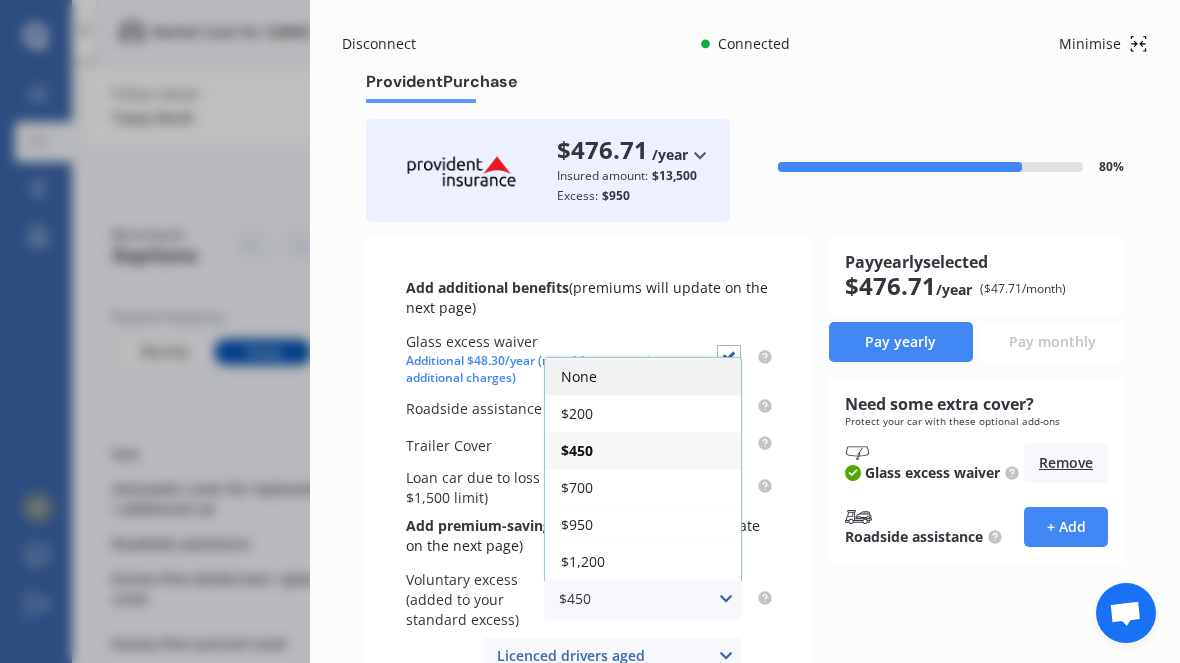 click on "None" at bounding box center (643, 376) 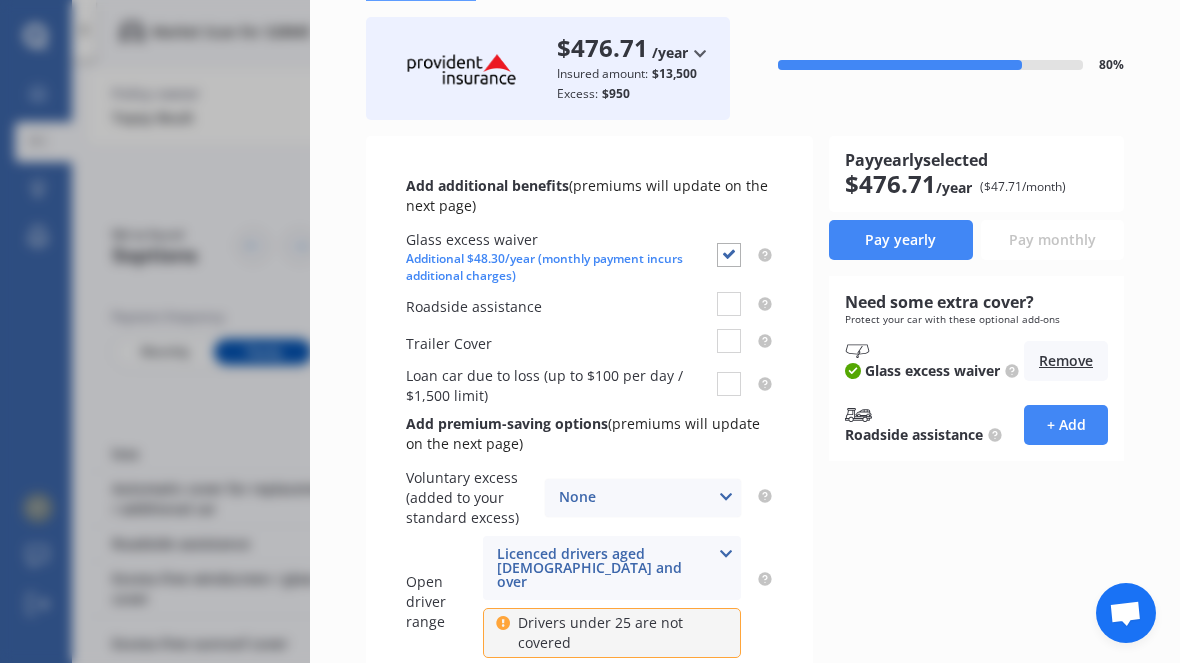 scroll, scrollTop: 109, scrollLeft: 0, axis: vertical 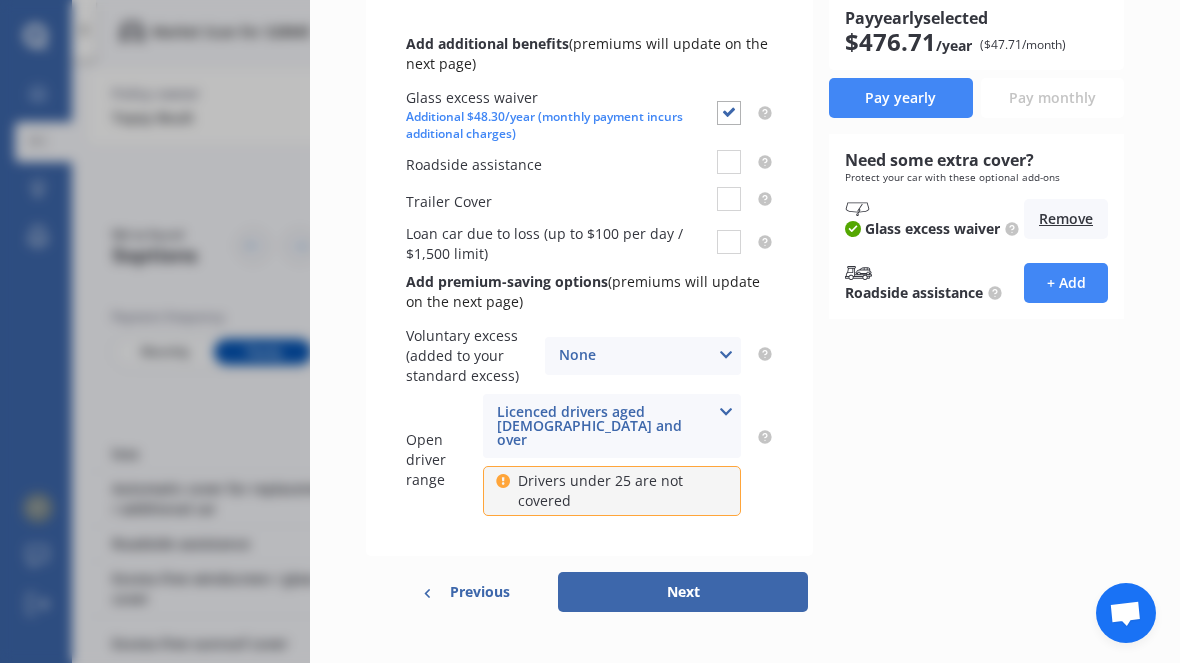 click on "Next" at bounding box center [683, 592] 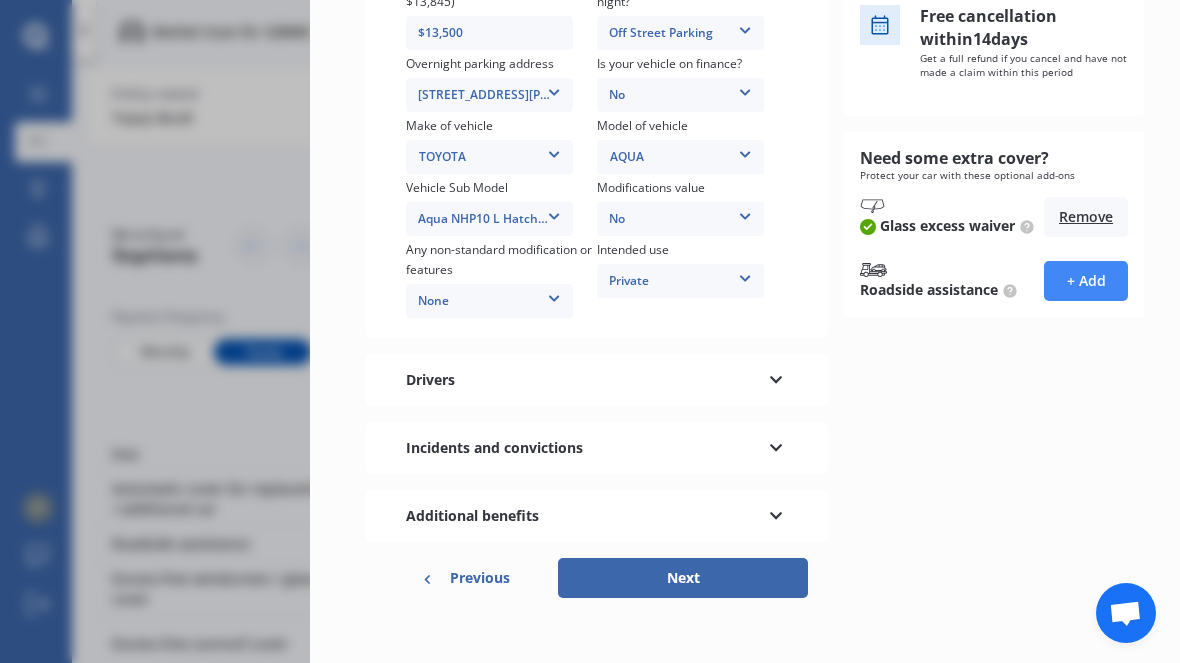 scroll, scrollTop: 380, scrollLeft: 0, axis: vertical 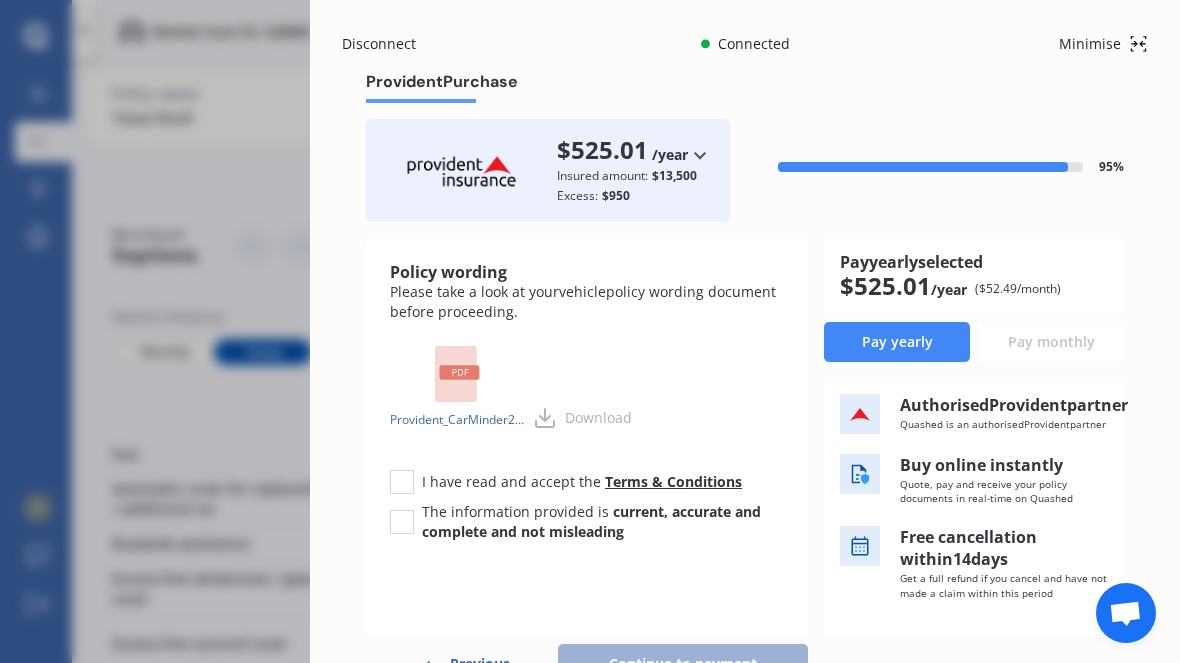 click 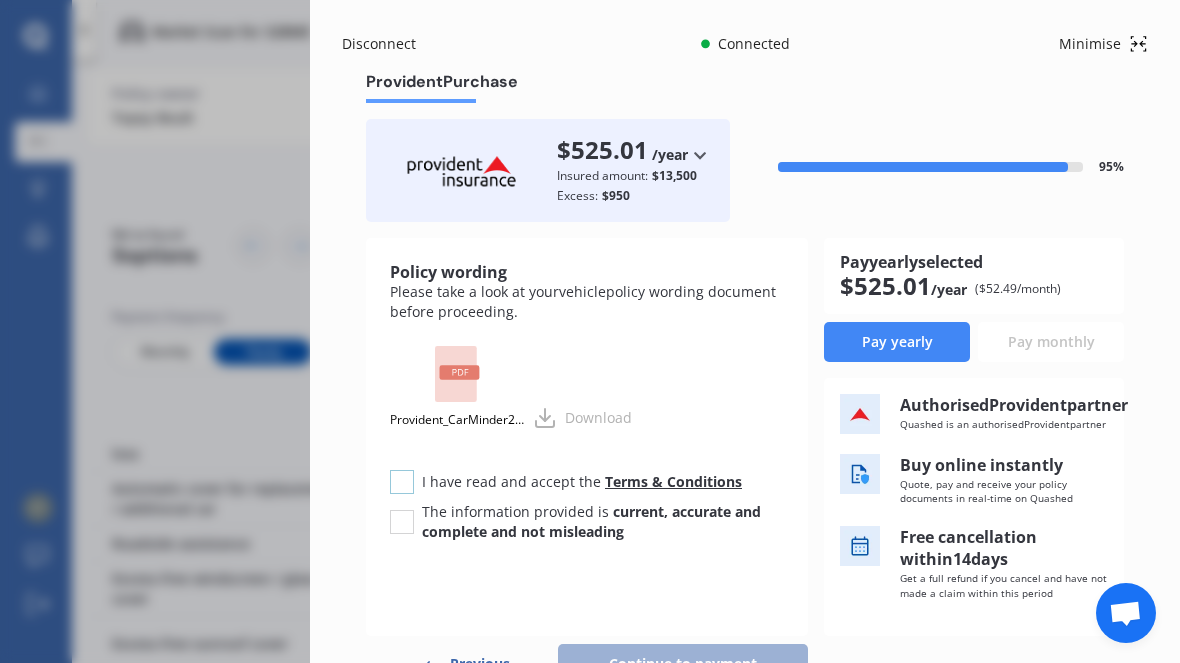 click at bounding box center [402, 470] 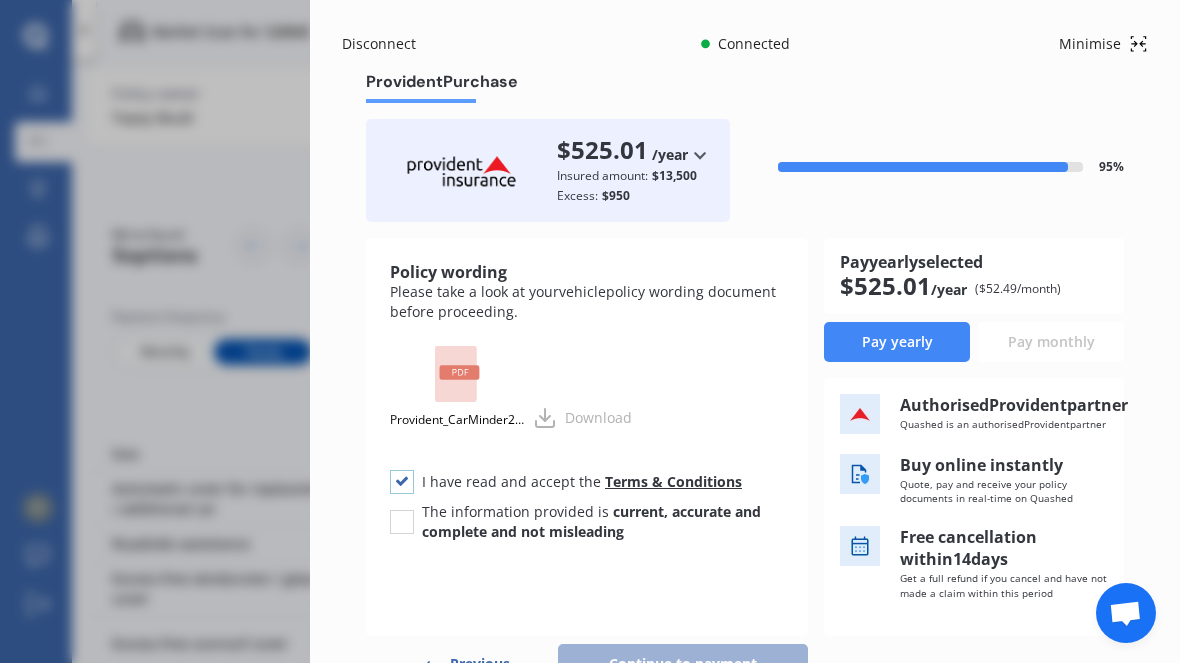 checkbox on "true" 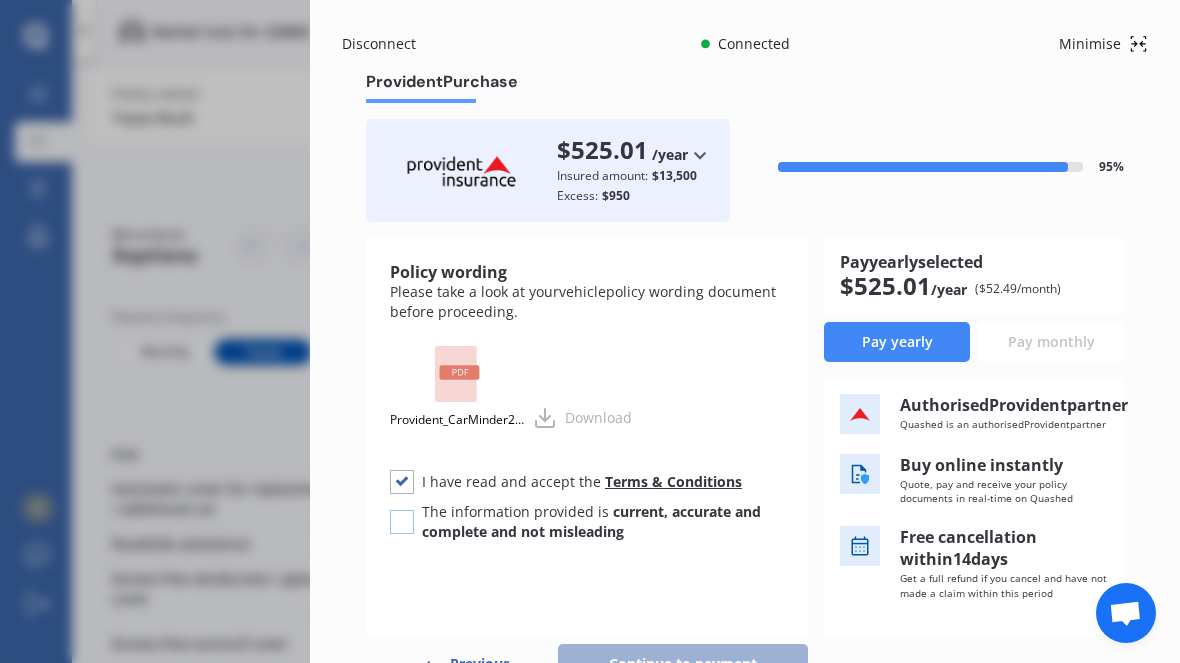 click at bounding box center [402, 510] 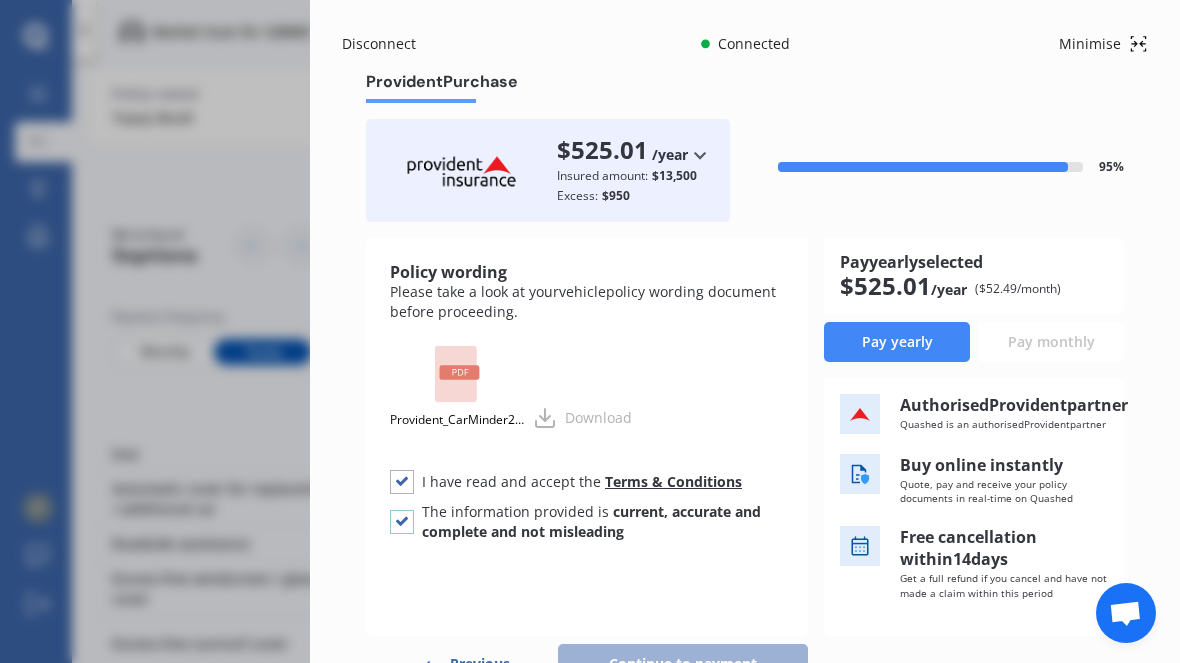 checkbox on "true" 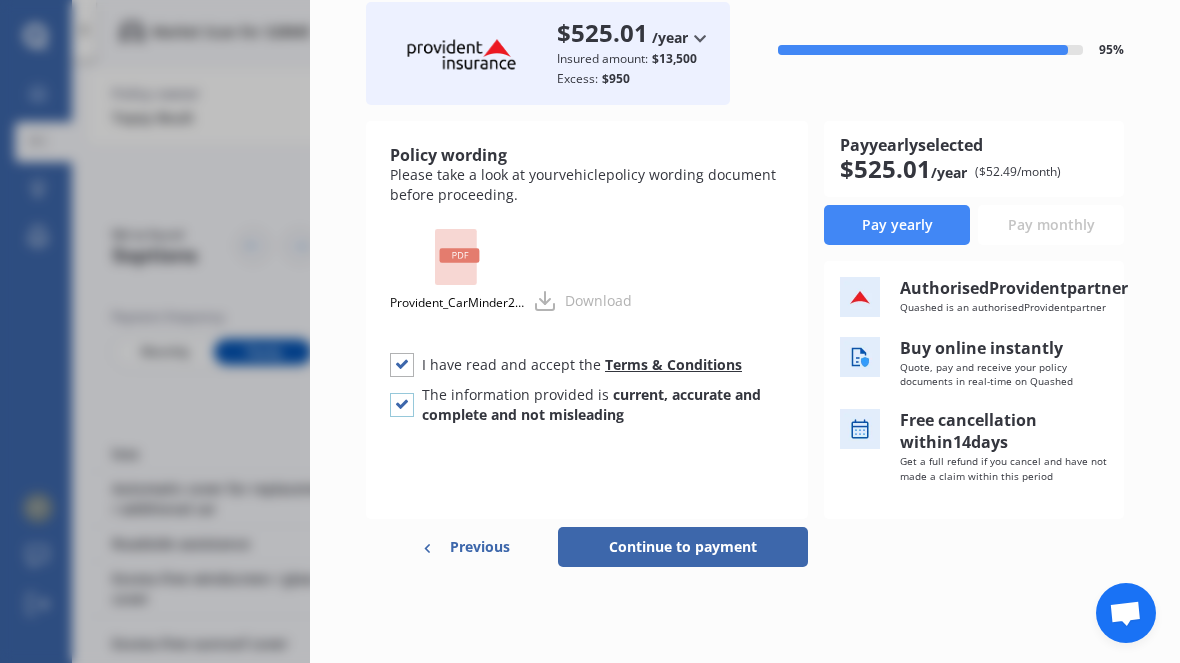 scroll, scrollTop: 128, scrollLeft: 0, axis: vertical 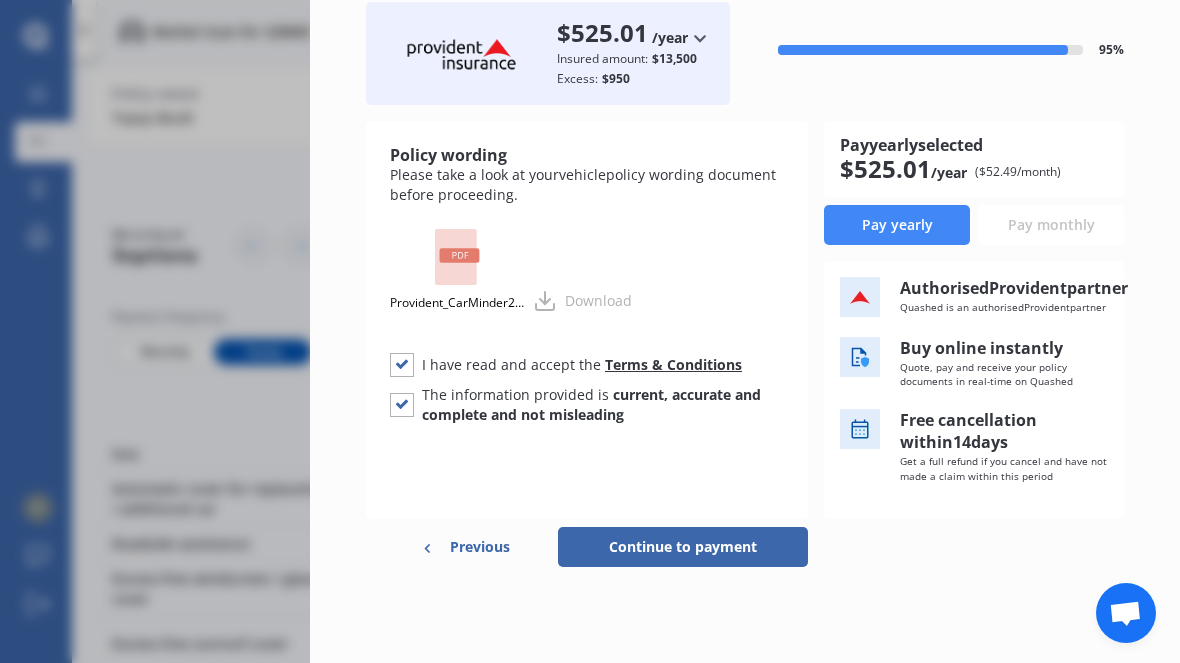 click on "Continue to payment" at bounding box center [683, 547] 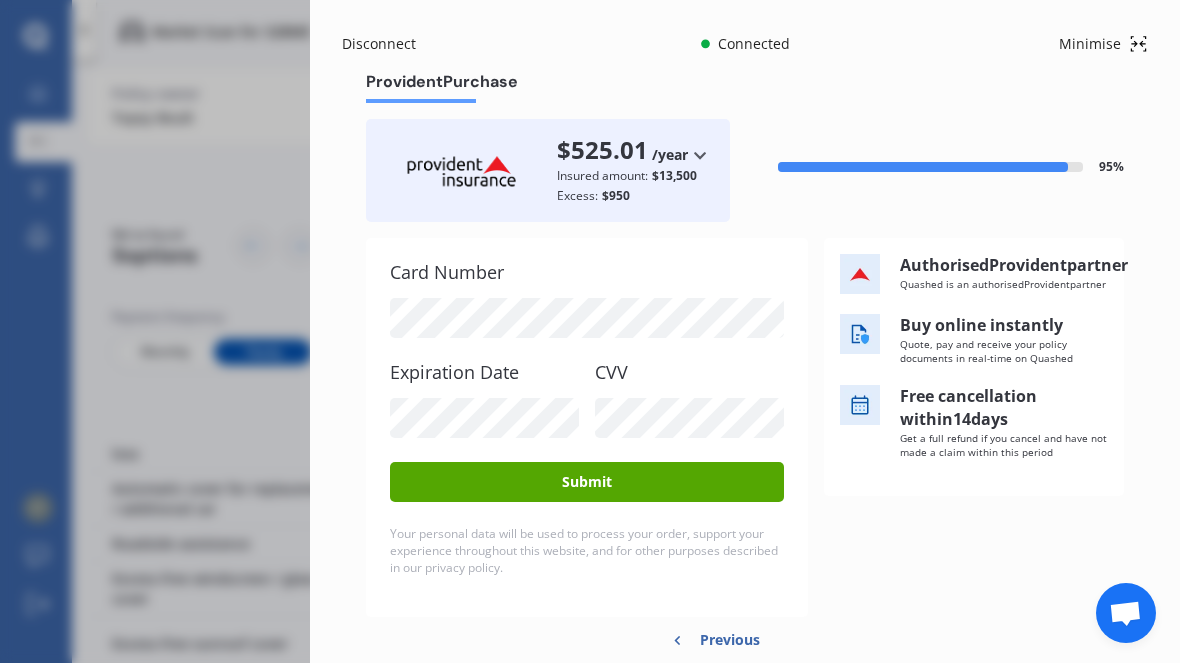 scroll, scrollTop: 0, scrollLeft: 0, axis: both 